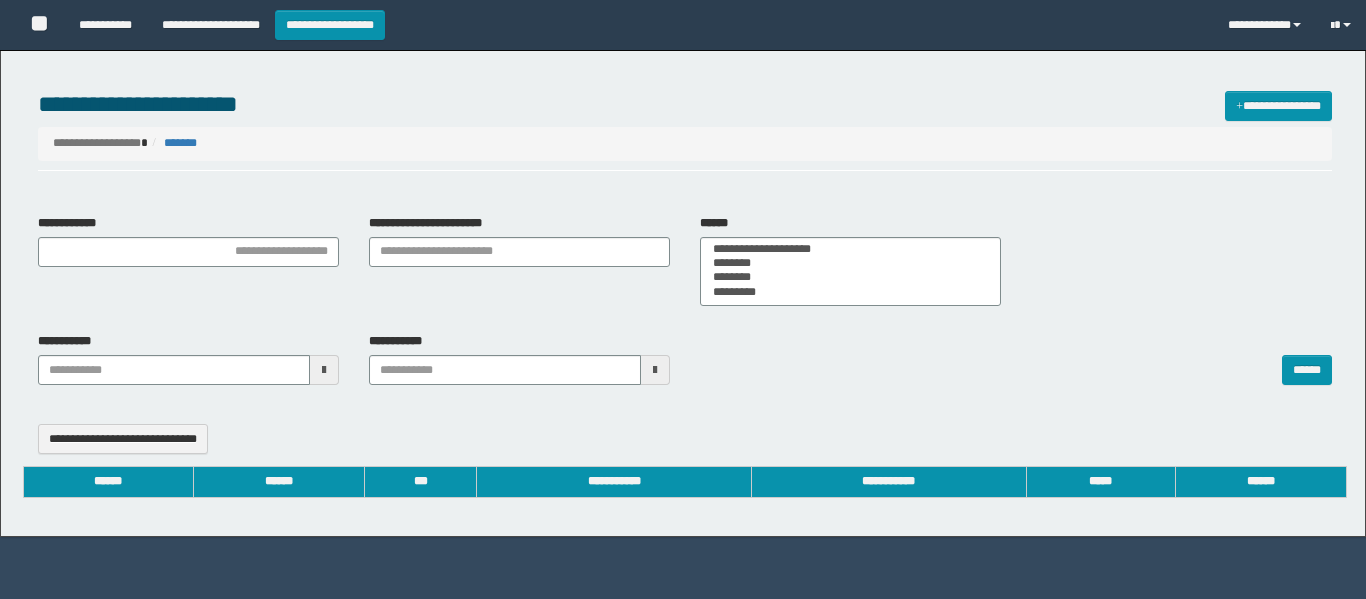 select 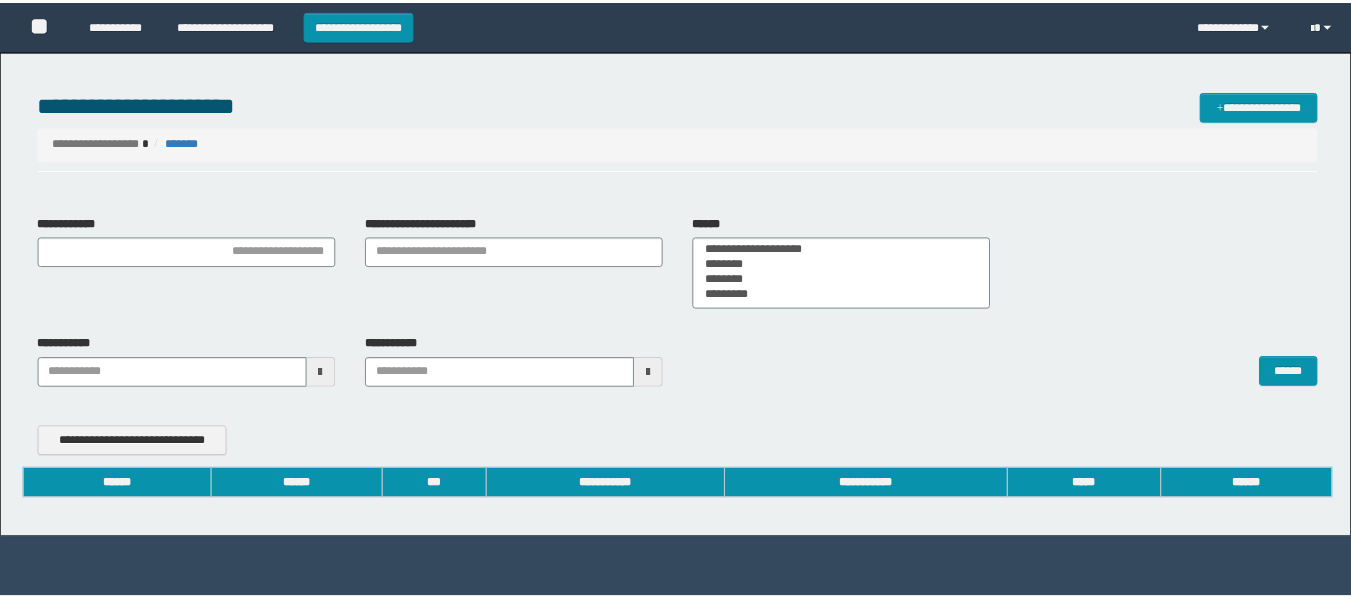 scroll, scrollTop: 0, scrollLeft: 0, axis: both 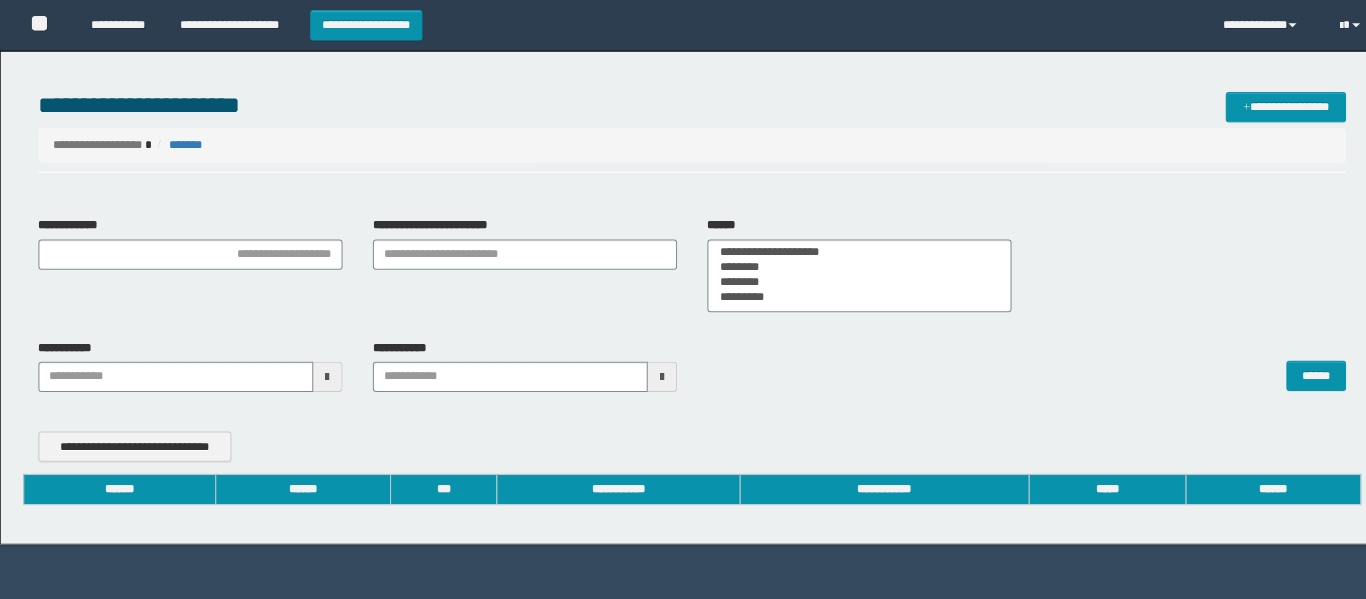 type on "**********" 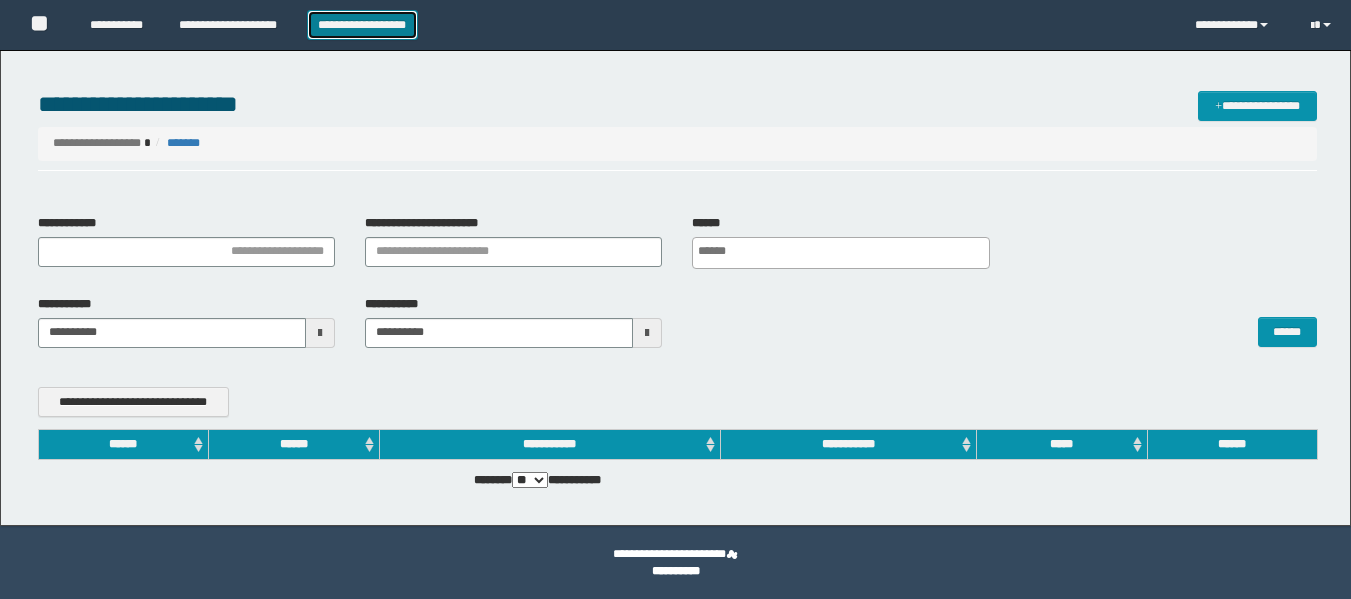 click on "**********" at bounding box center (362, 25) 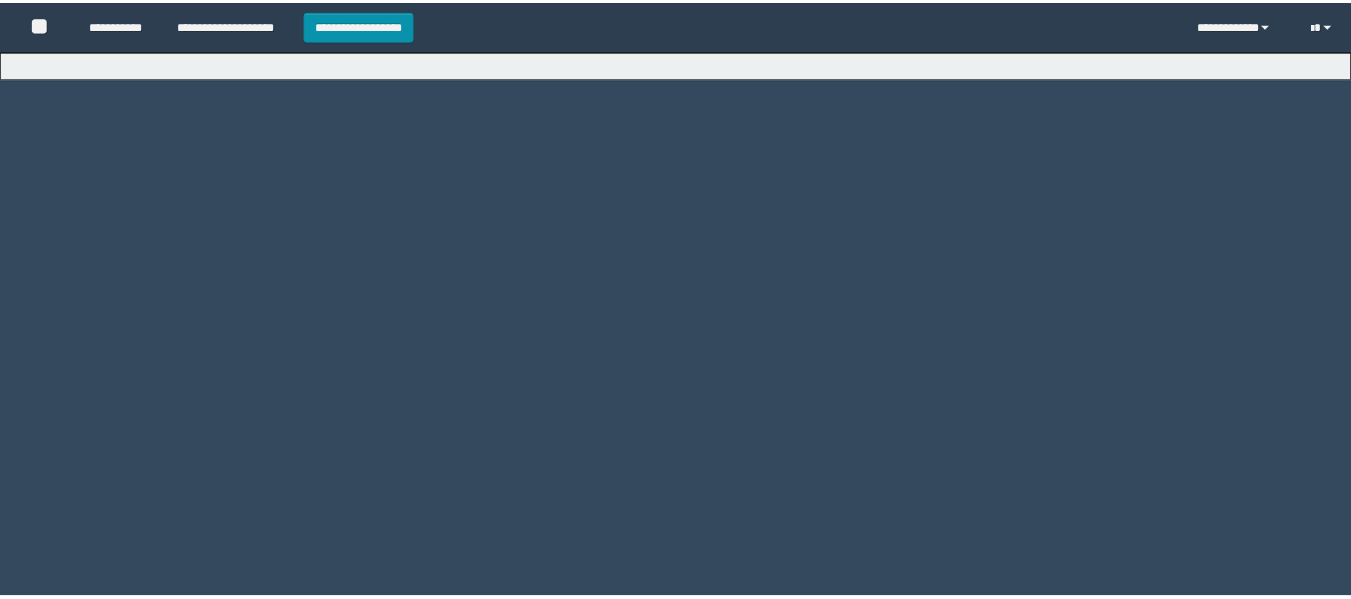scroll, scrollTop: 0, scrollLeft: 0, axis: both 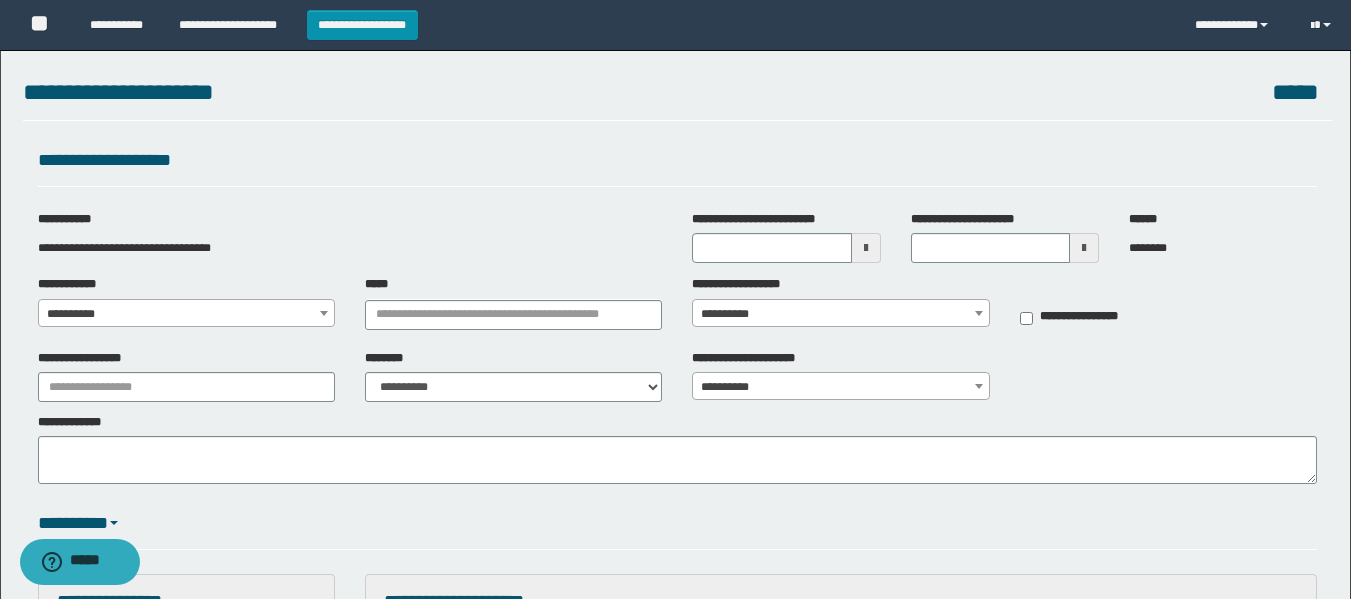 click at bounding box center (866, 248) 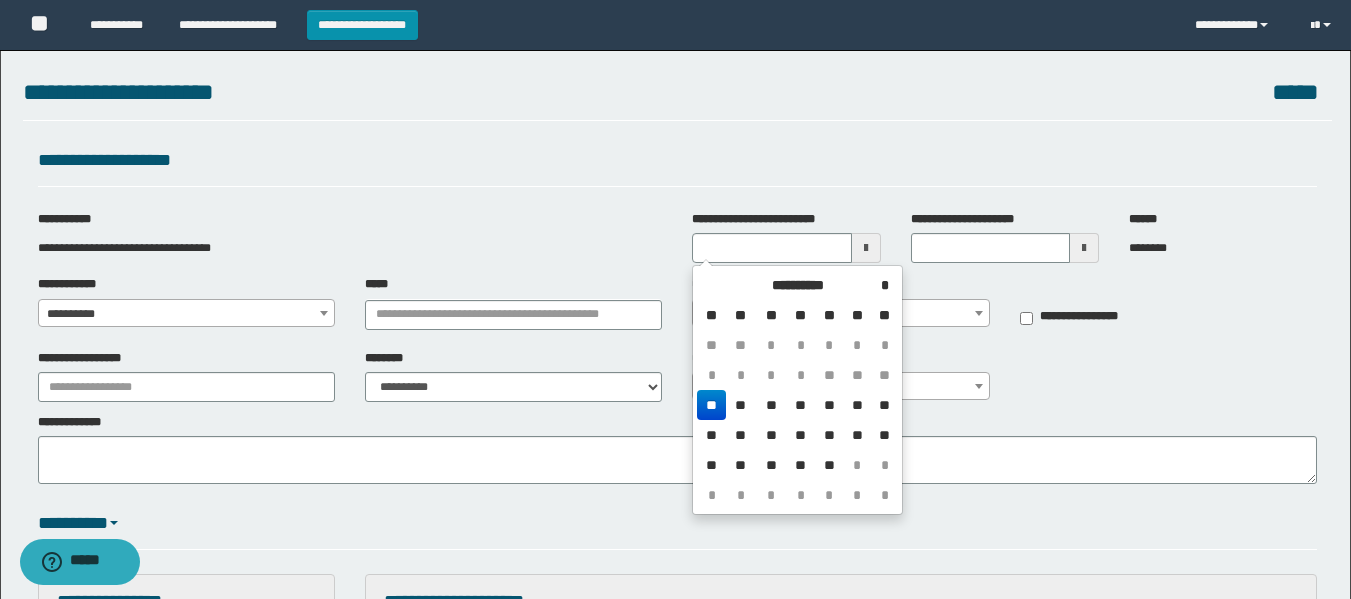click on "**" at bounding box center [711, 405] 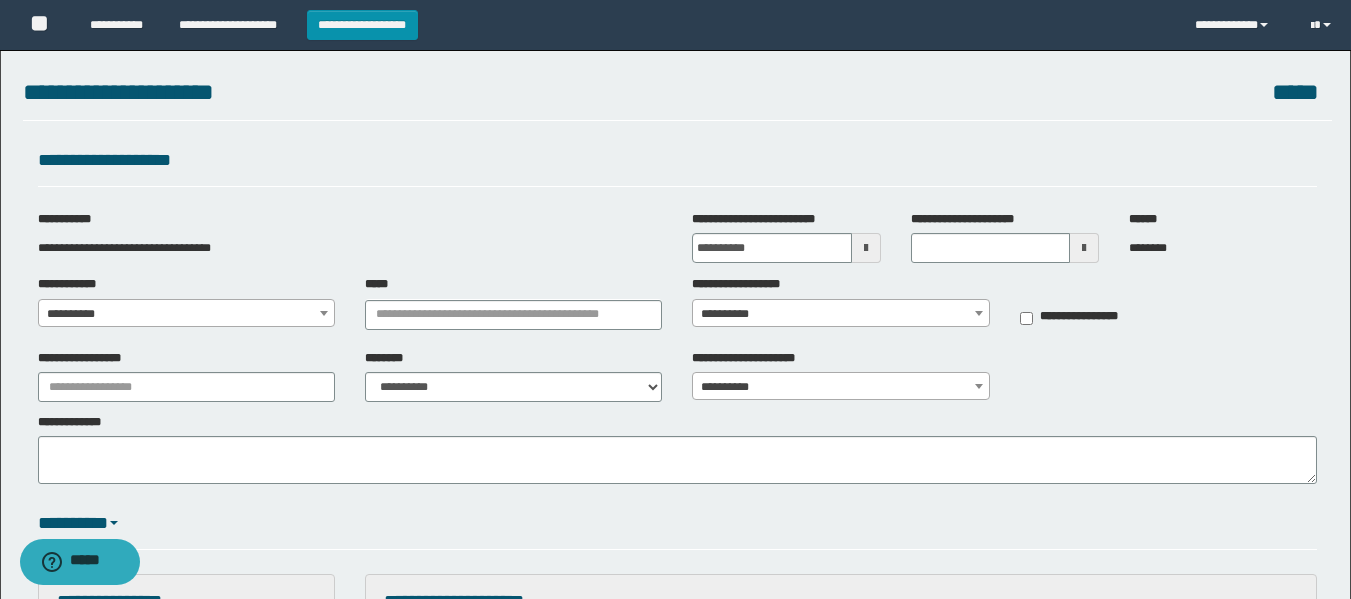 click on "**********" at bounding box center (186, 314) 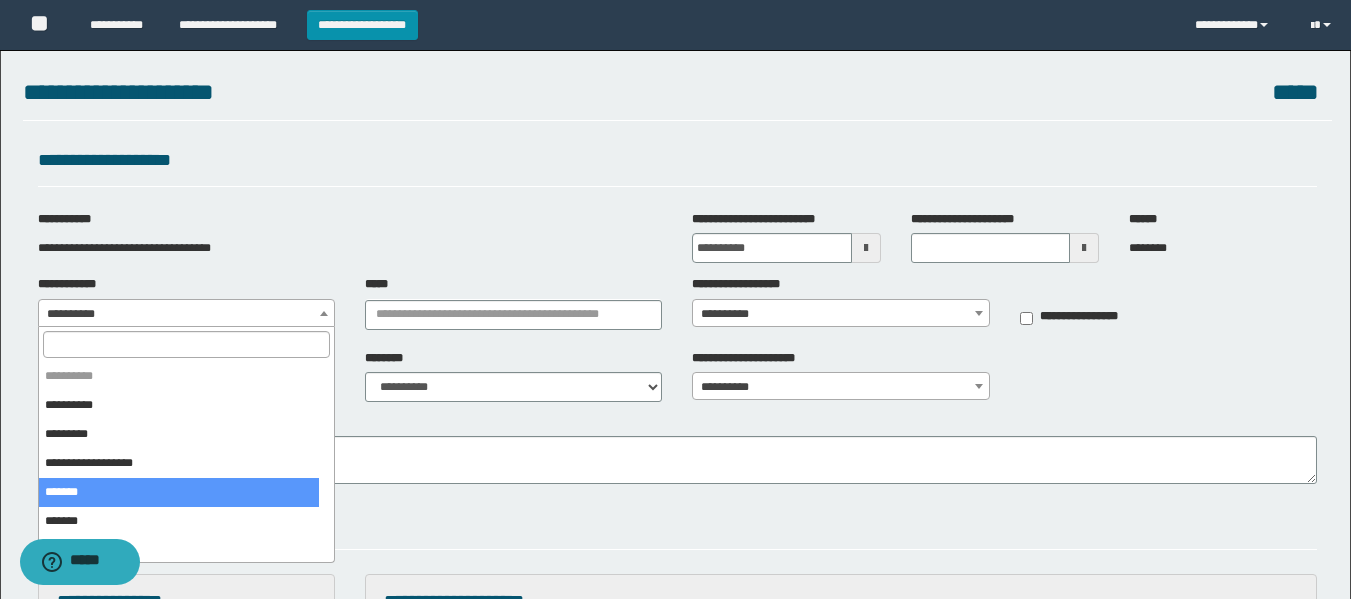 drag, startPoint x: 86, startPoint y: 495, endPoint x: 149, endPoint y: 470, distance: 67.77905 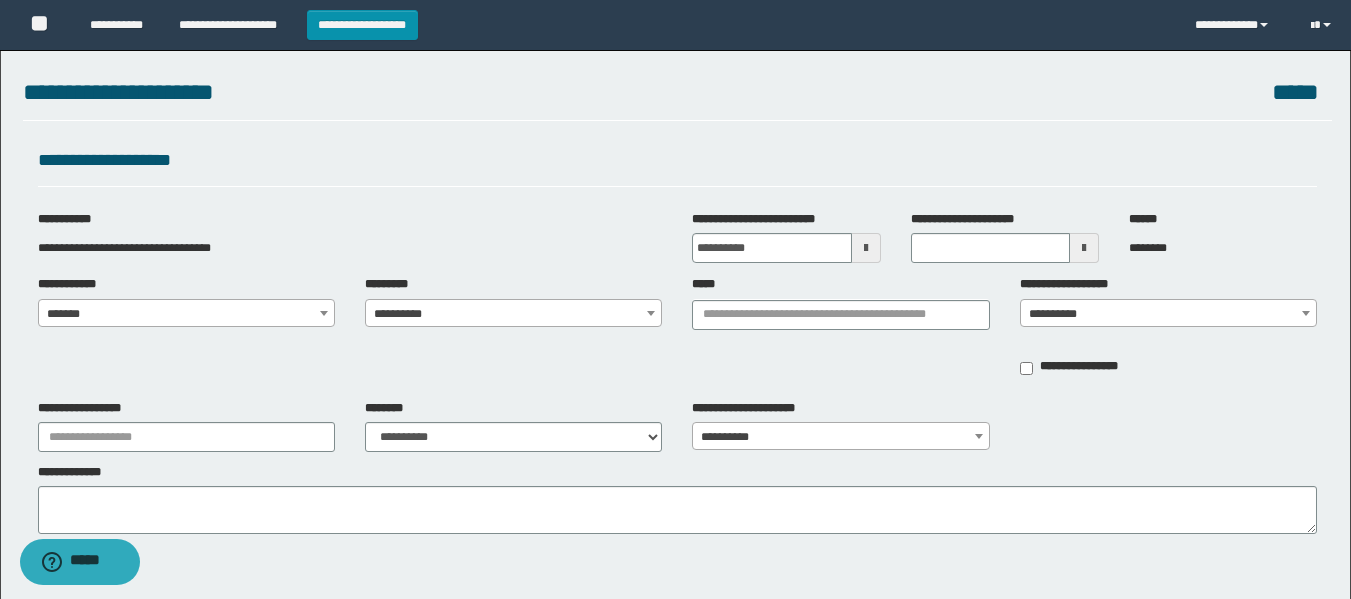 click on "**********" at bounding box center [513, 314] 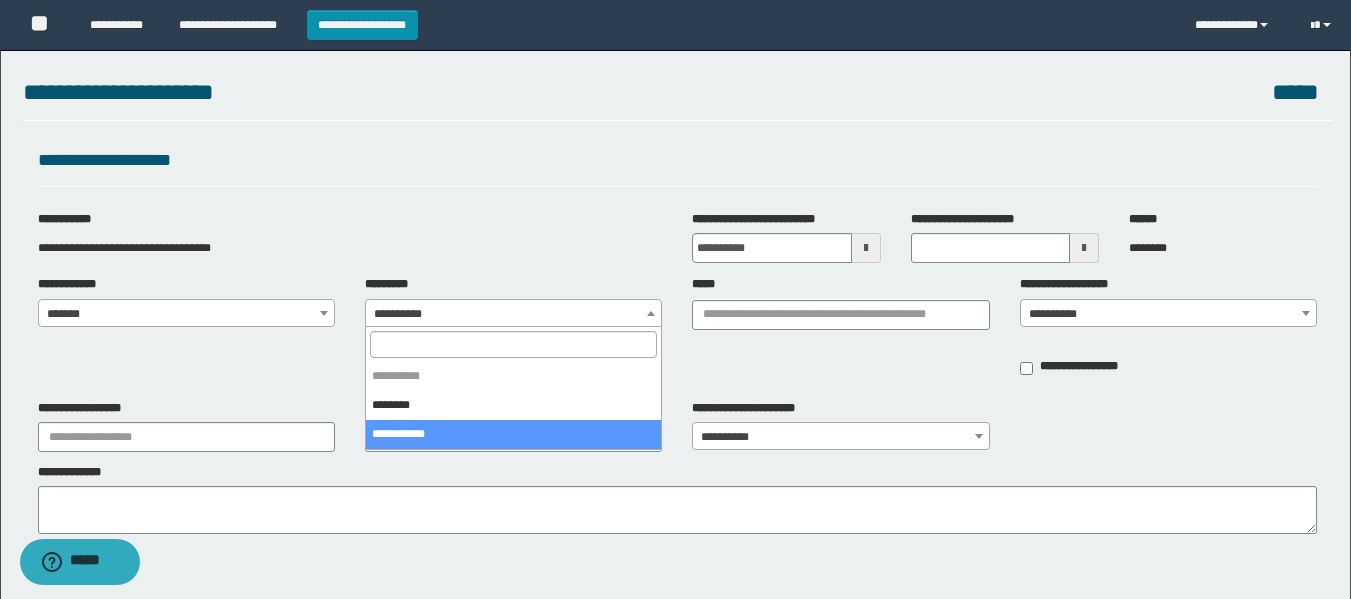 select on "****" 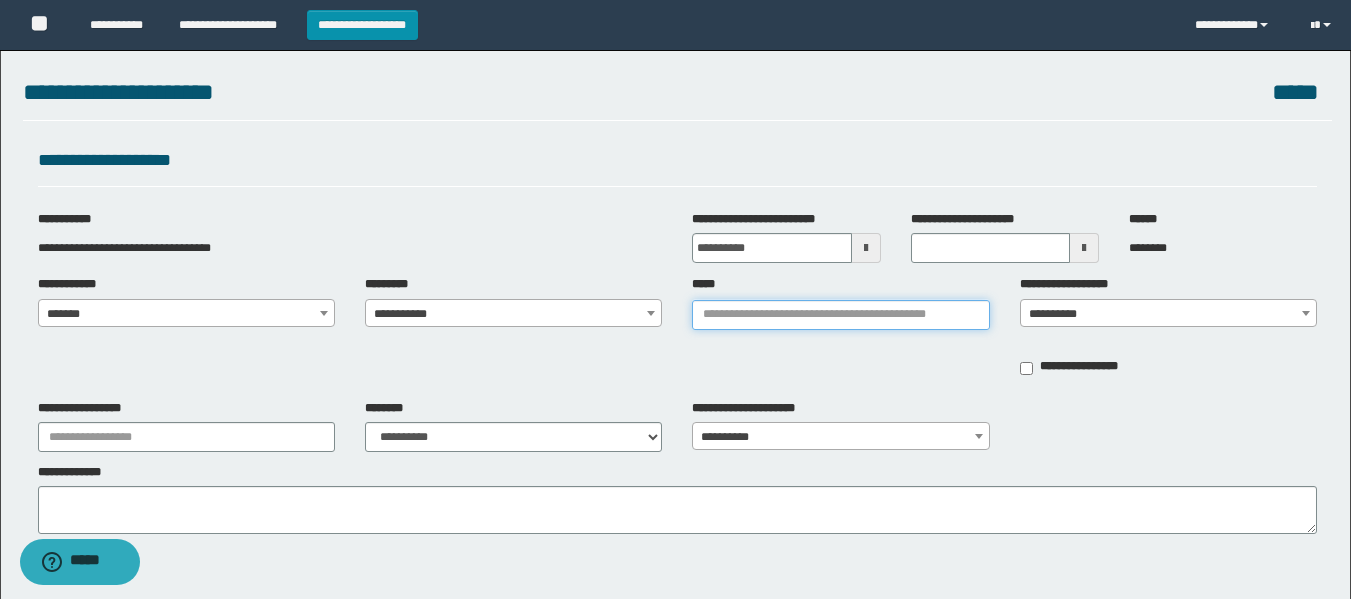 click on "*****" at bounding box center [840, 315] 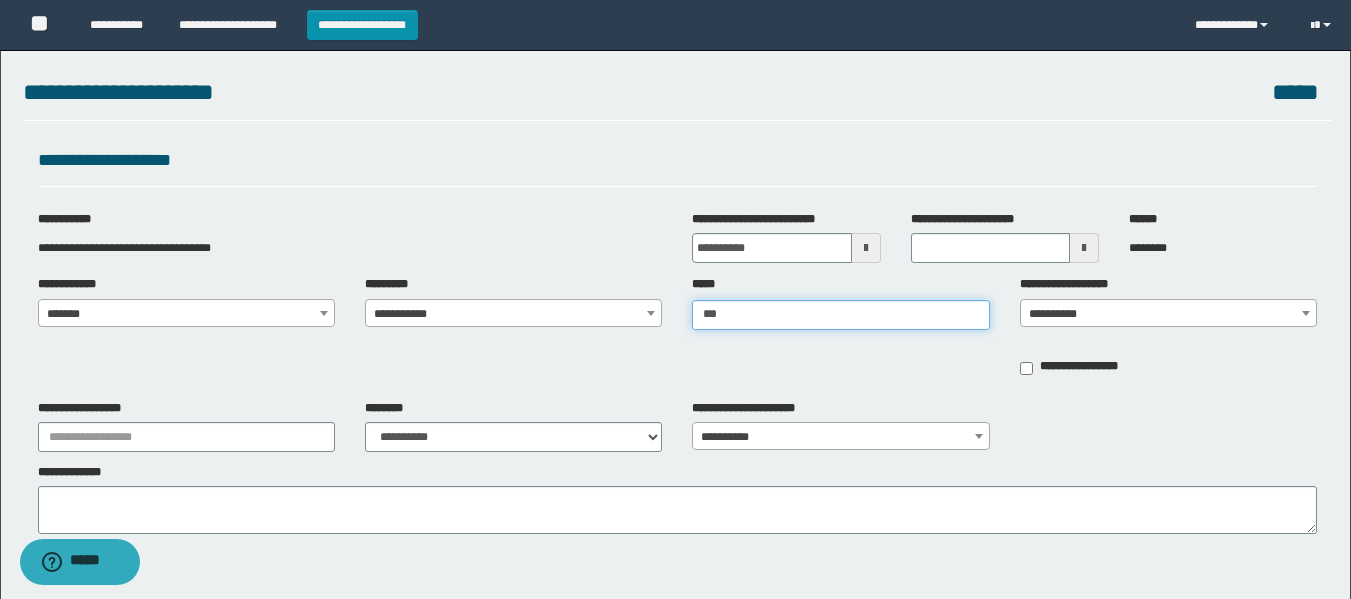 type on "****" 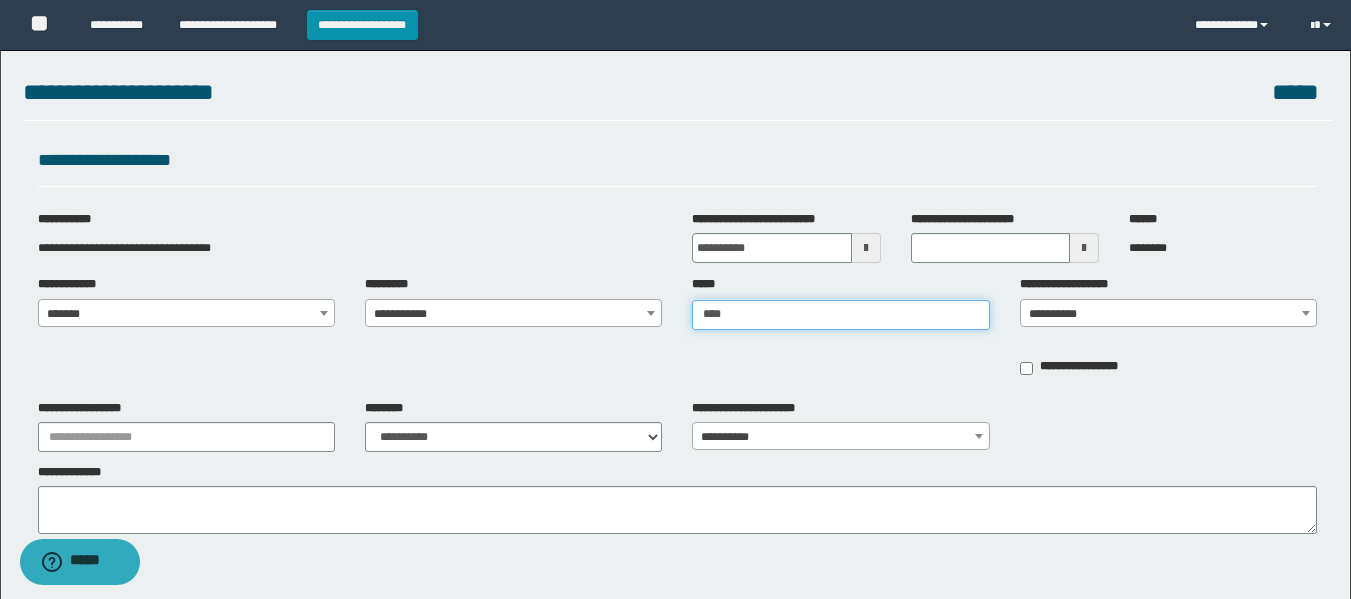 type on "****" 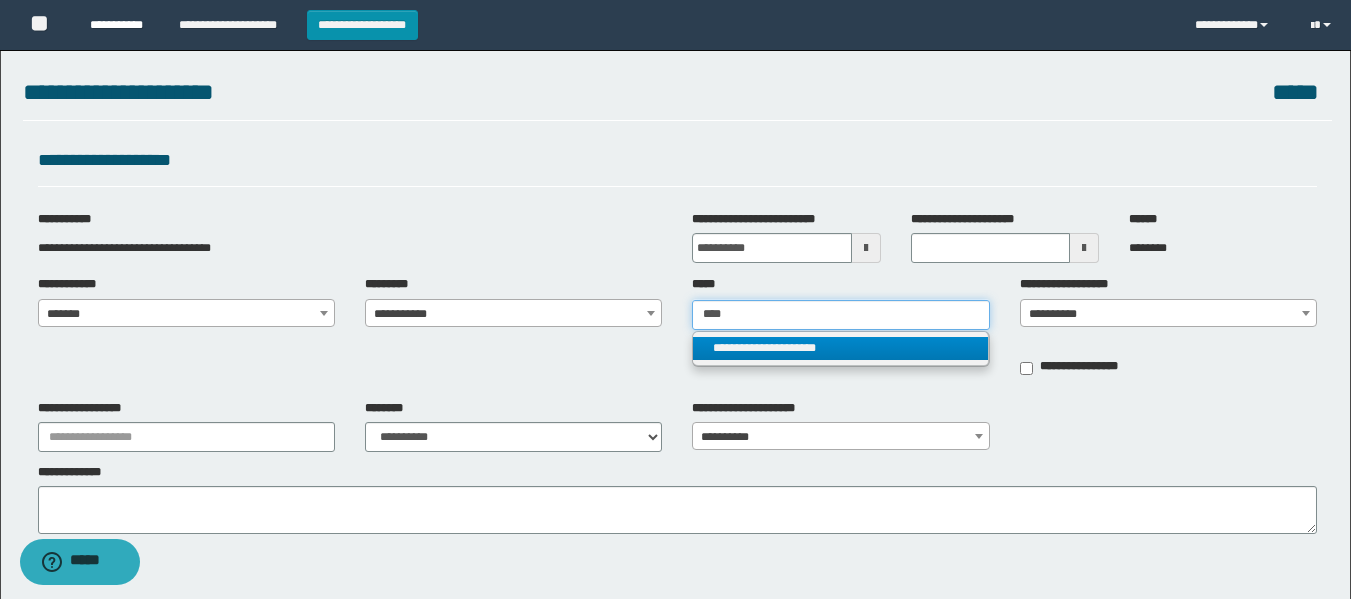 type on "****" 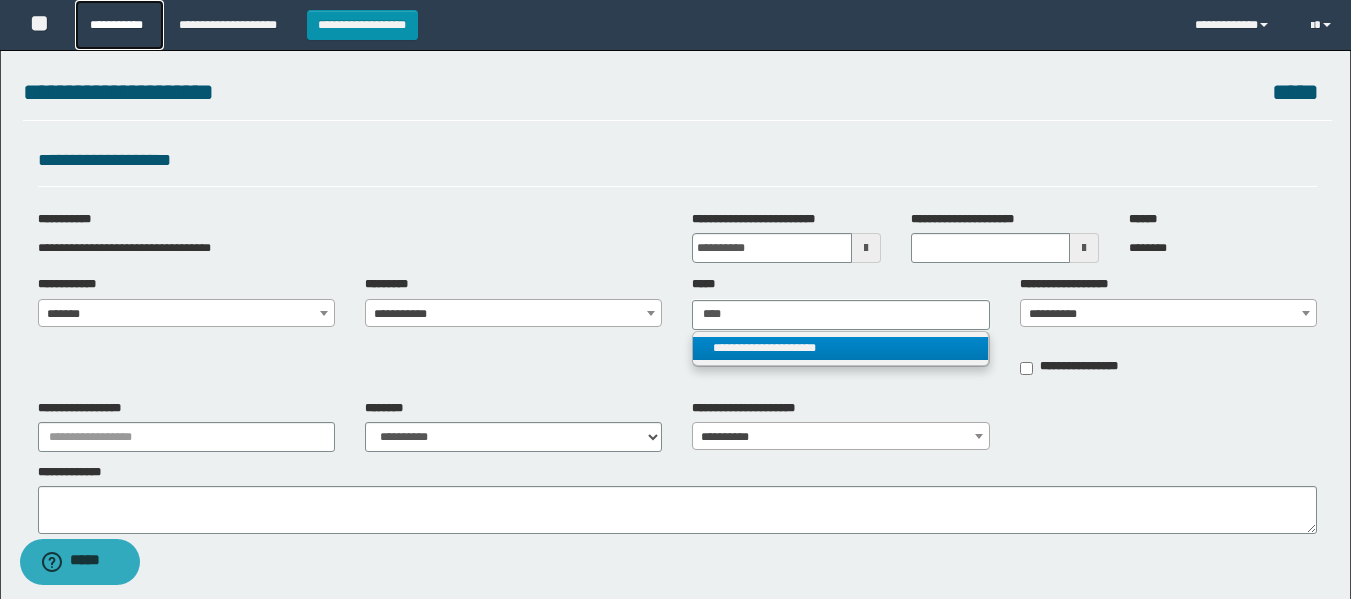 type 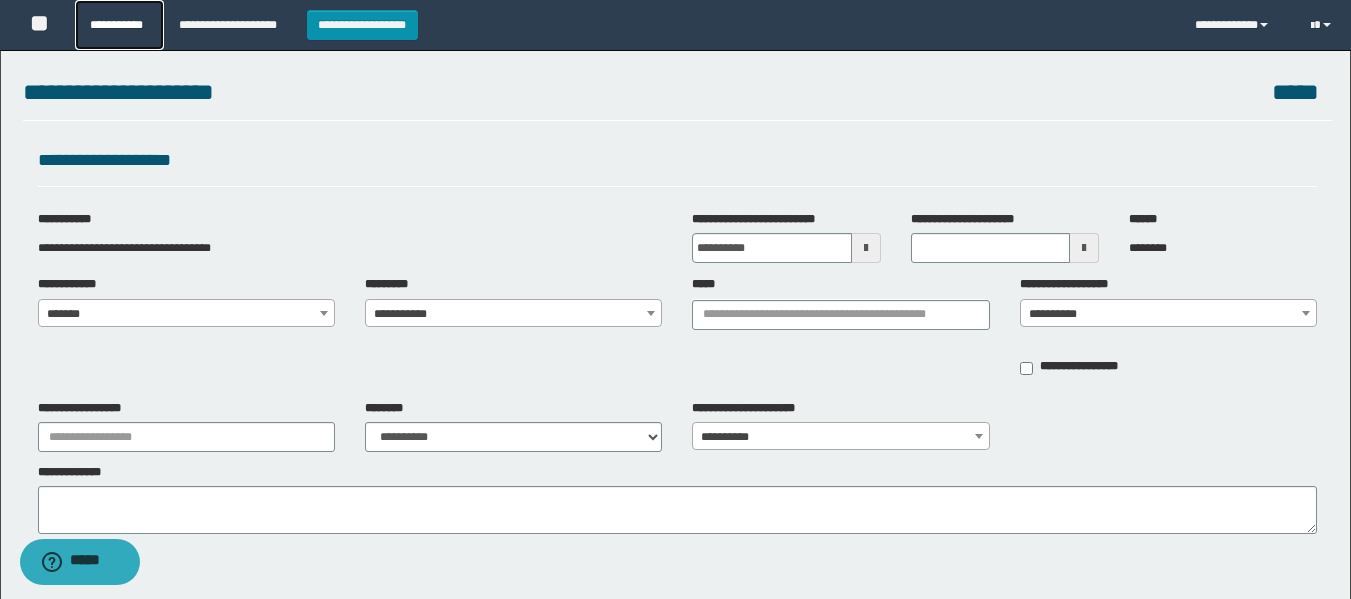 click on "**********" at bounding box center (119, 25) 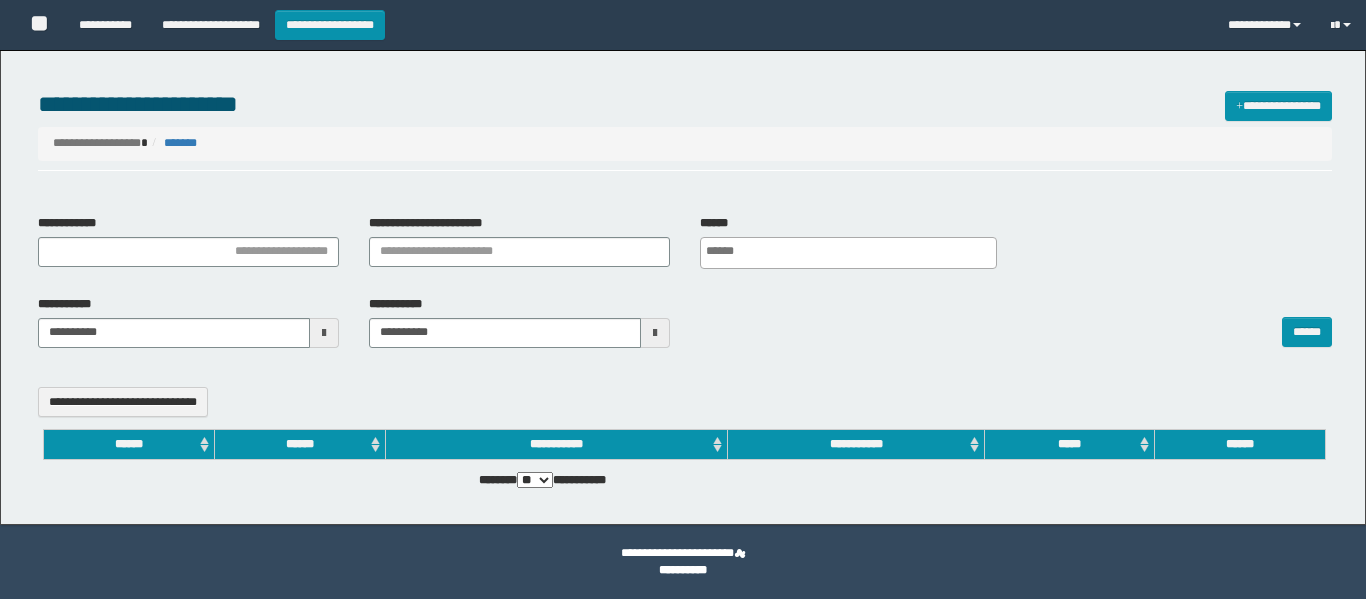 select 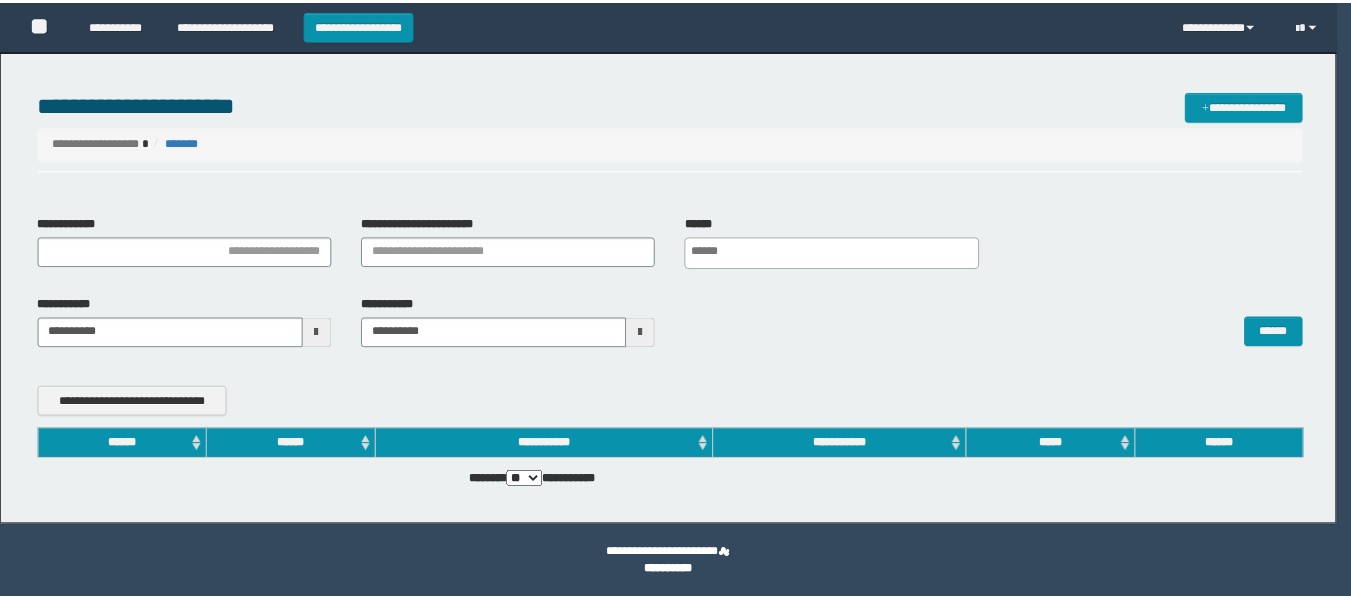 scroll, scrollTop: 0, scrollLeft: 0, axis: both 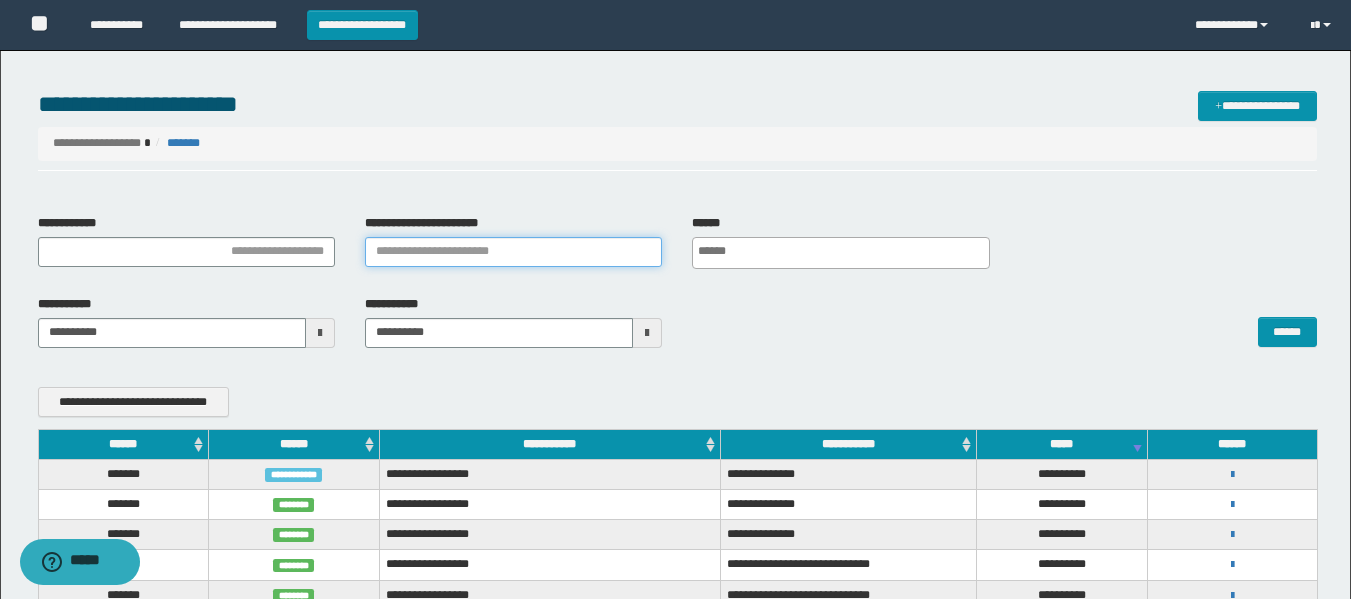 drag, startPoint x: 425, startPoint y: 255, endPoint x: 484, endPoint y: 259, distance: 59.135437 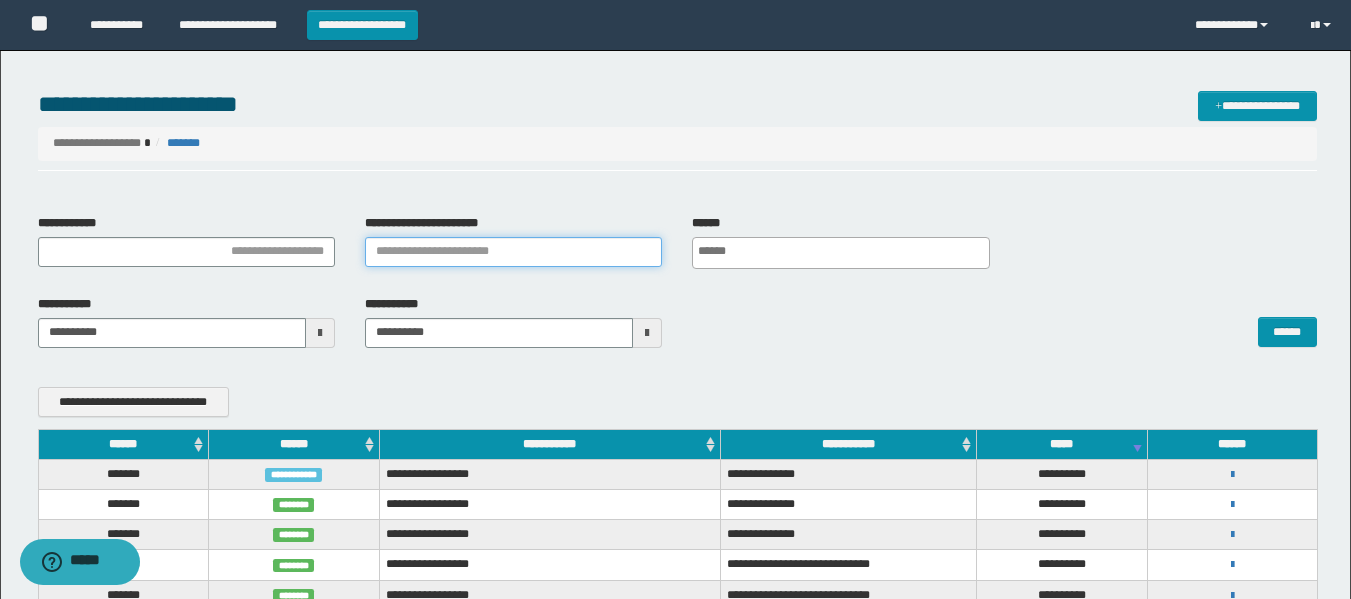 paste on "**********" 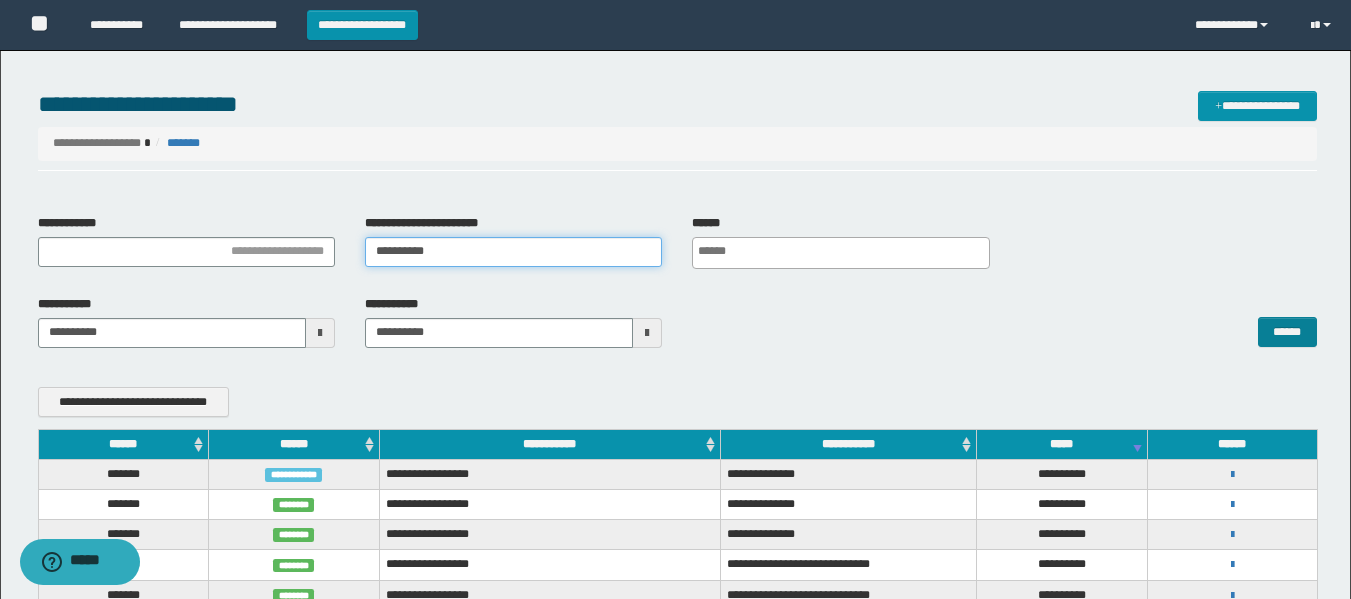 type on "**********" 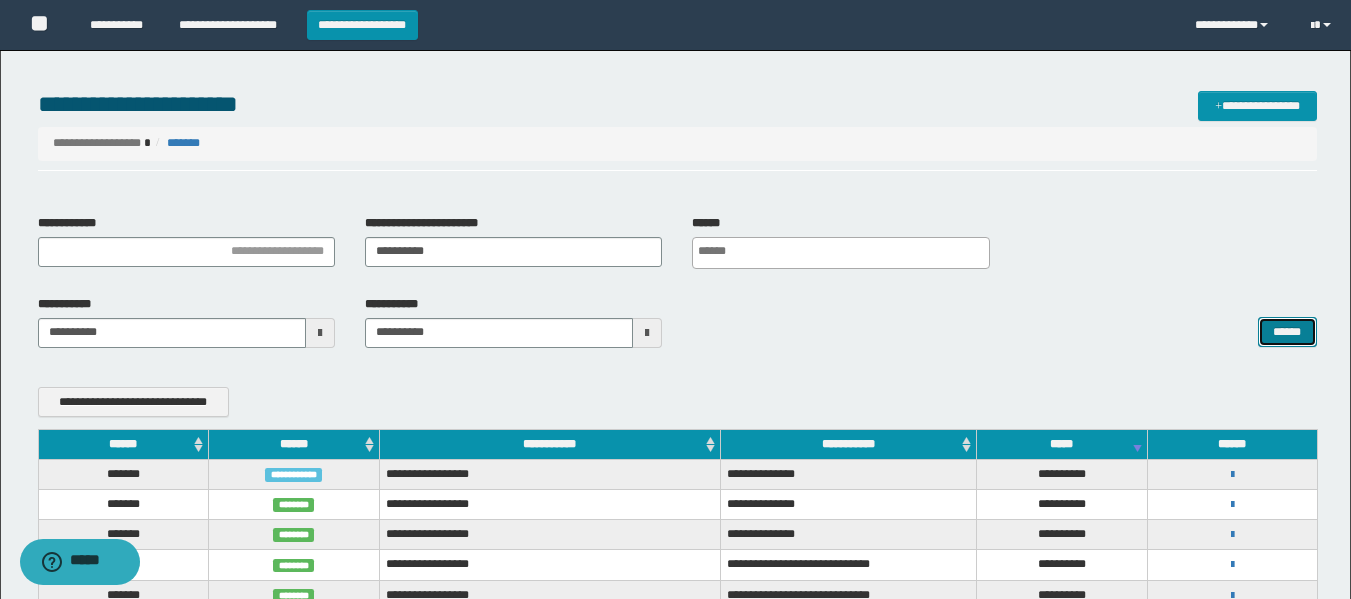 click on "******" at bounding box center (1287, 332) 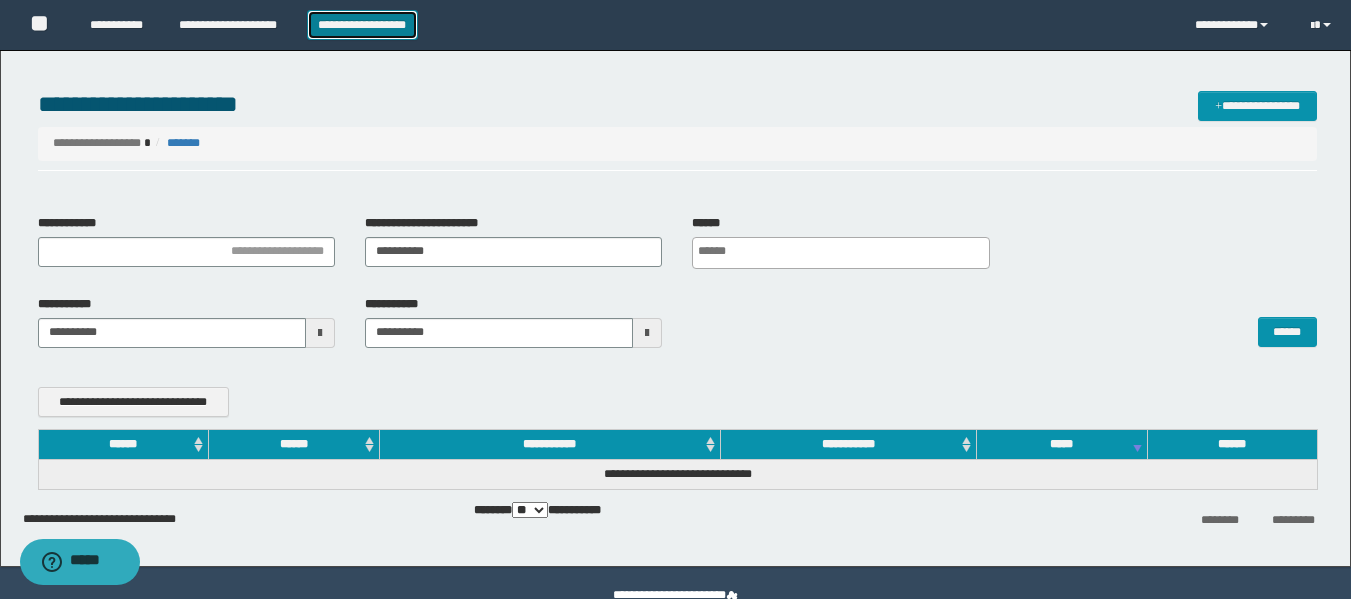 click on "**********" at bounding box center [362, 25] 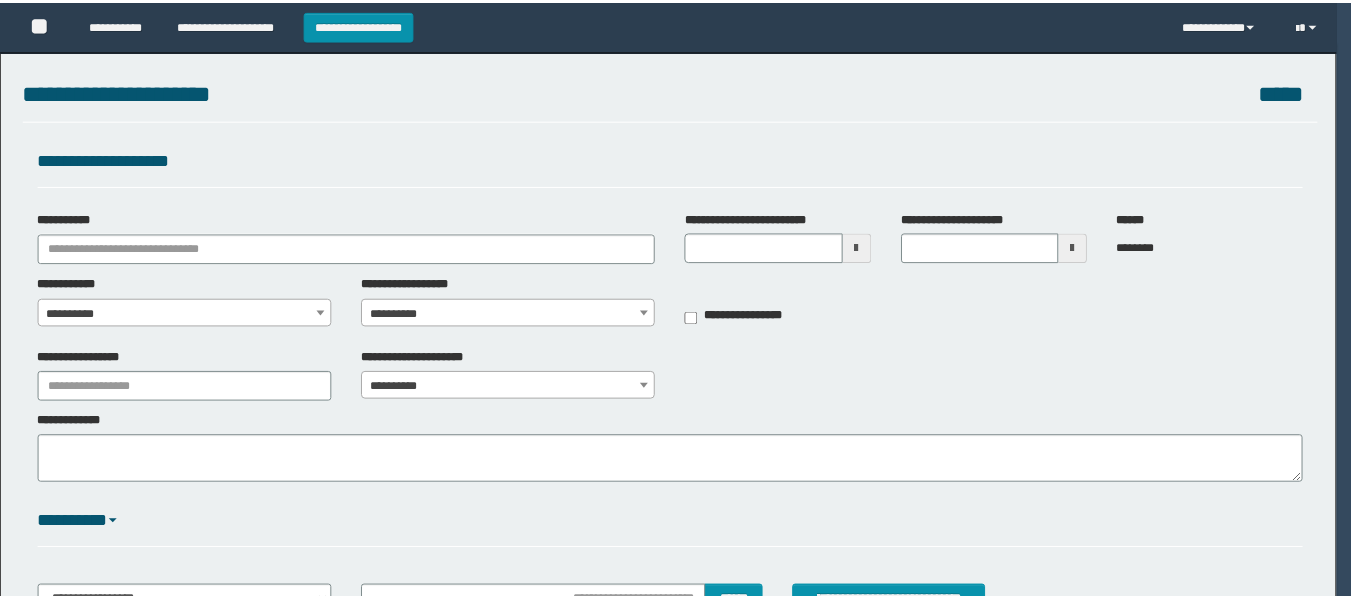 scroll, scrollTop: 0, scrollLeft: 0, axis: both 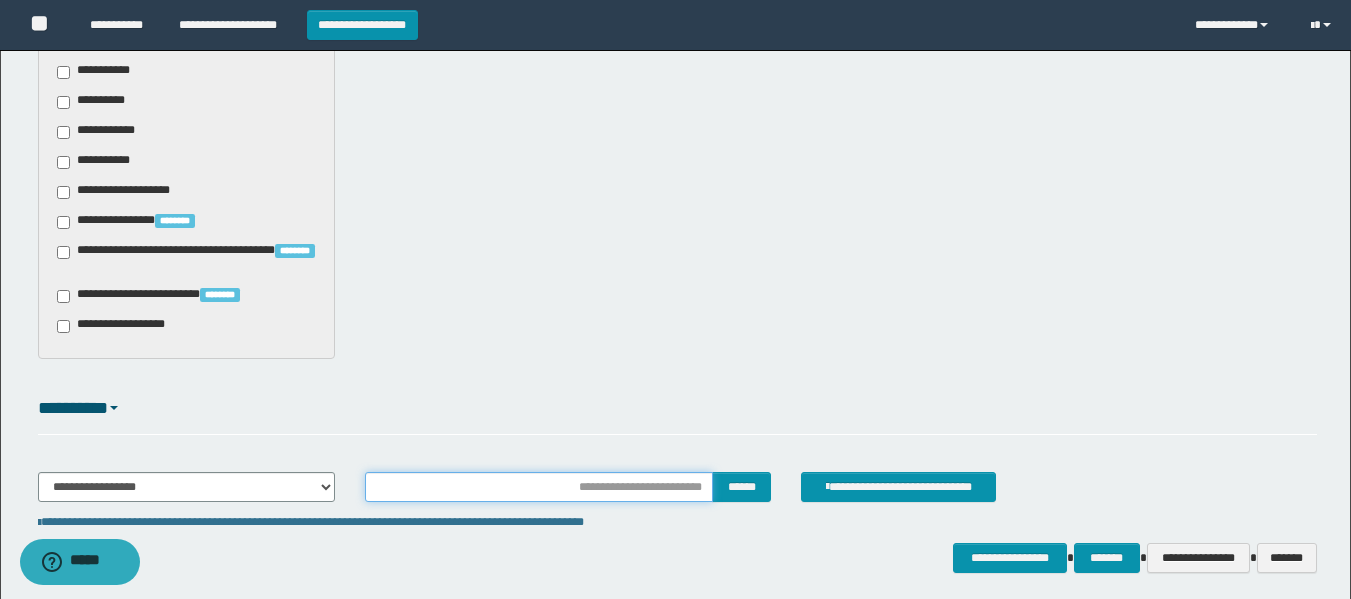 click at bounding box center (539, 487) 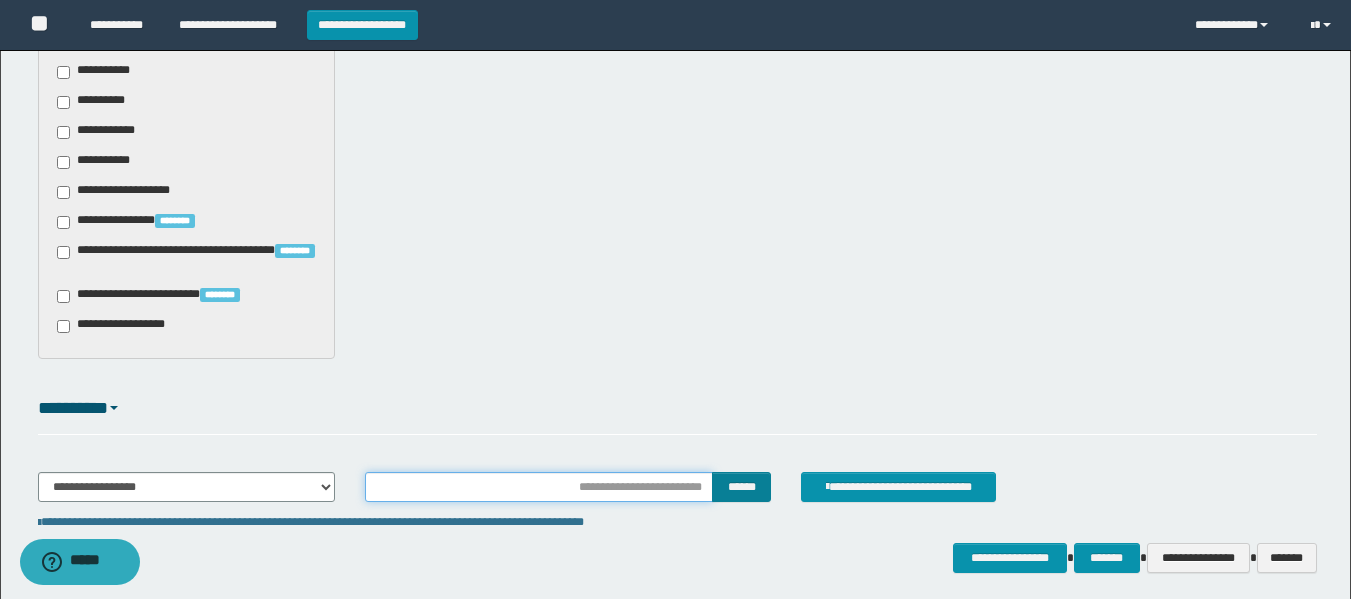 type on "**********" 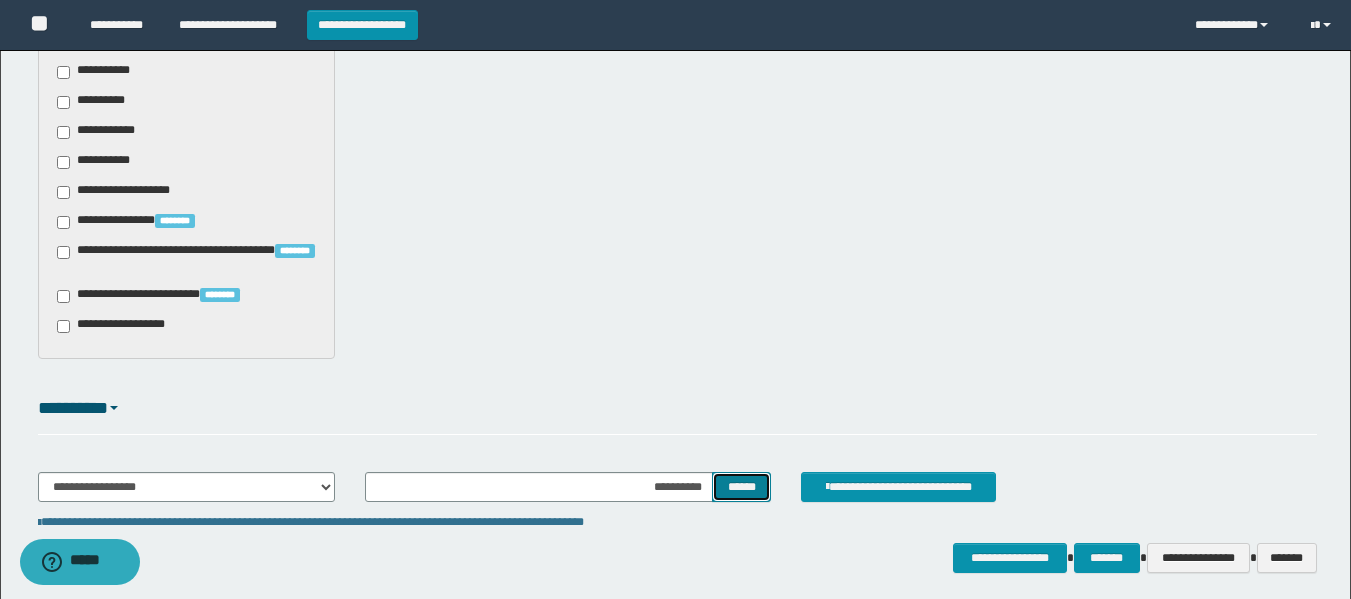 click on "******" at bounding box center [741, 487] 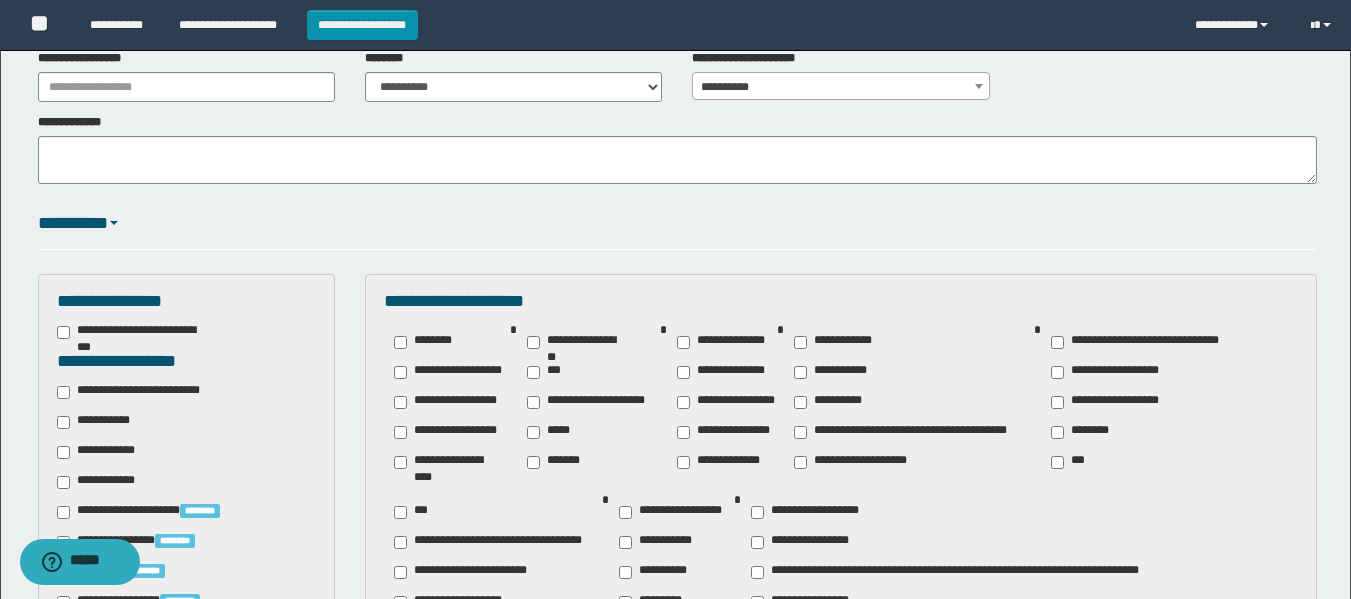 scroll, scrollTop: 0, scrollLeft: 0, axis: both 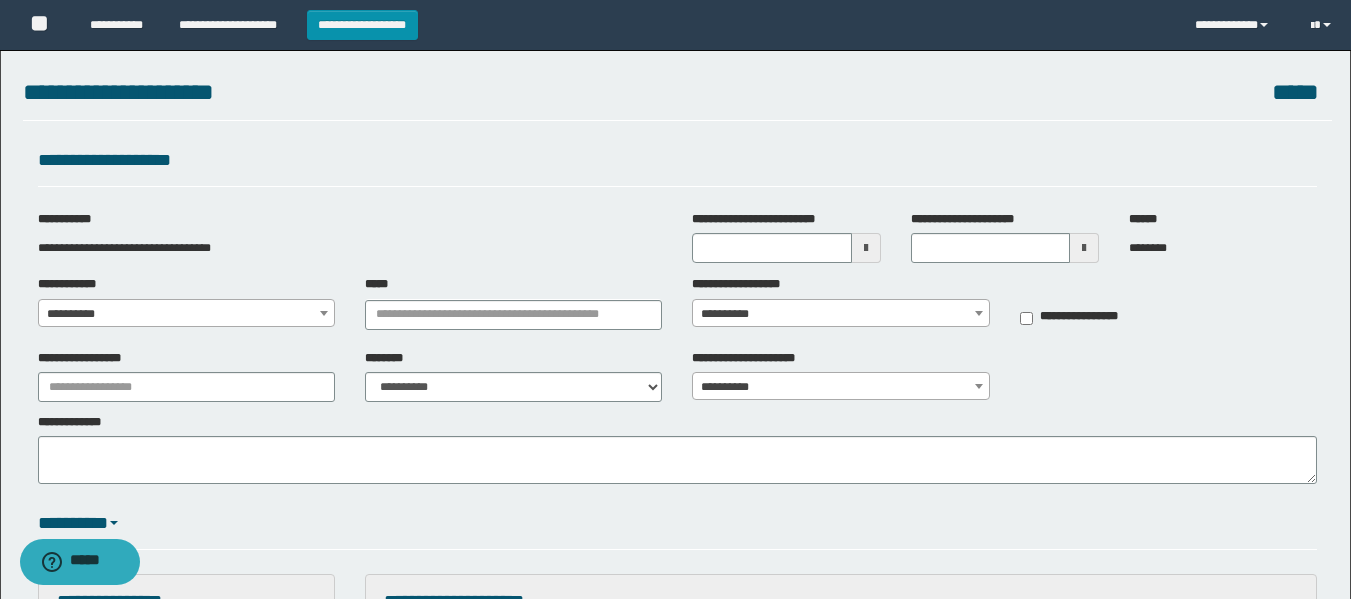 click at bounding box center [866, 248] 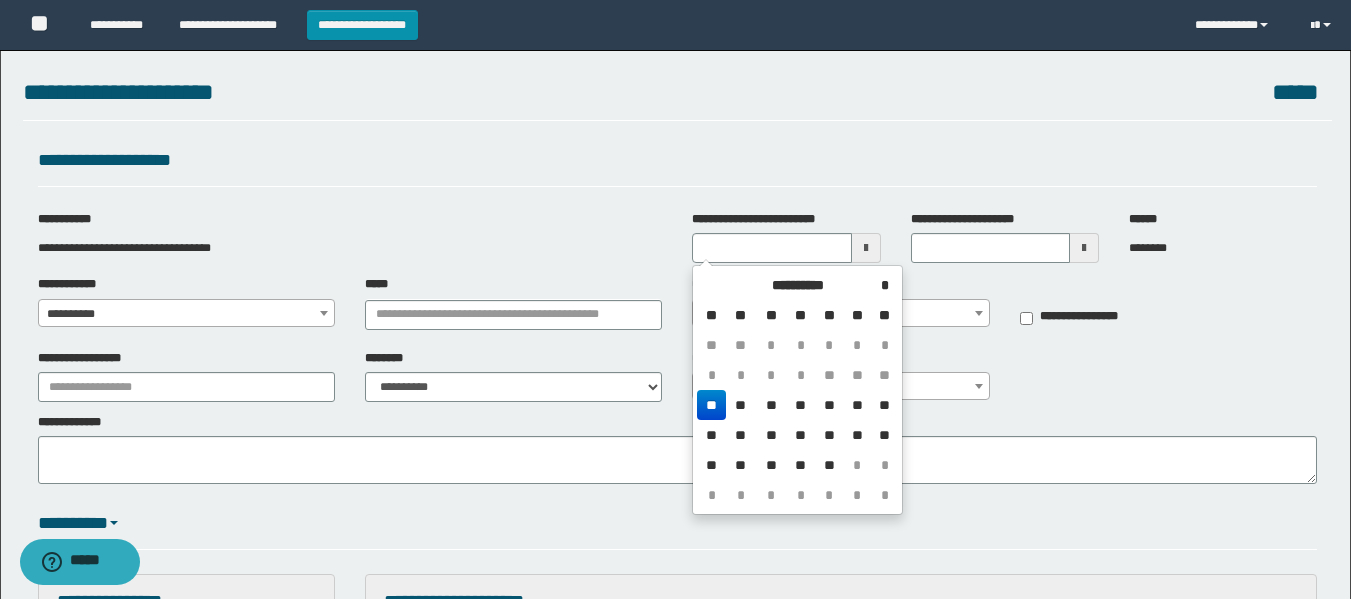 click on "**" at bounding box center [711, 405] 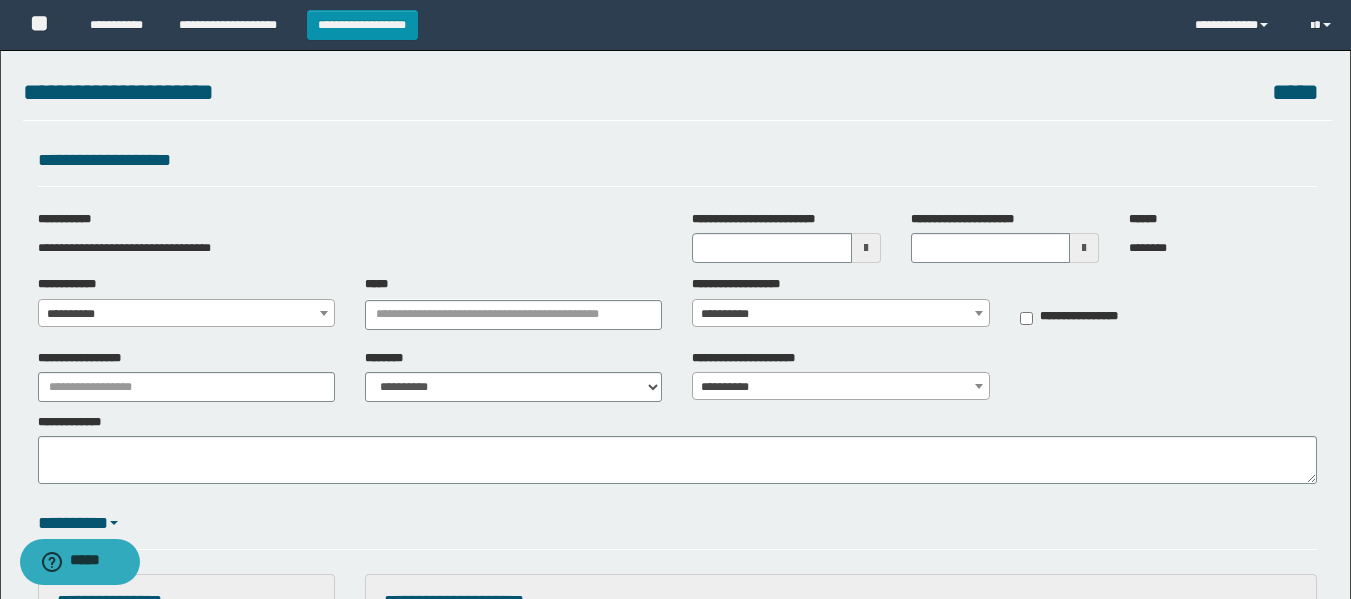 click on "**********" at bounding box center [186, 314] 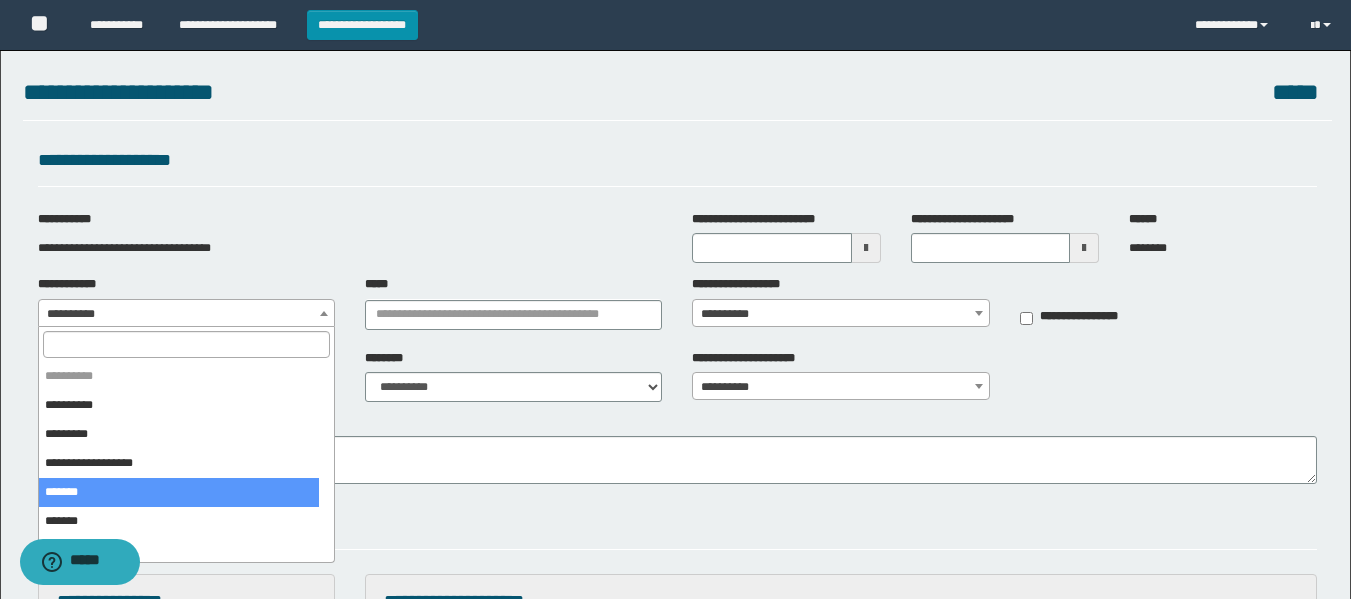 select on "**" 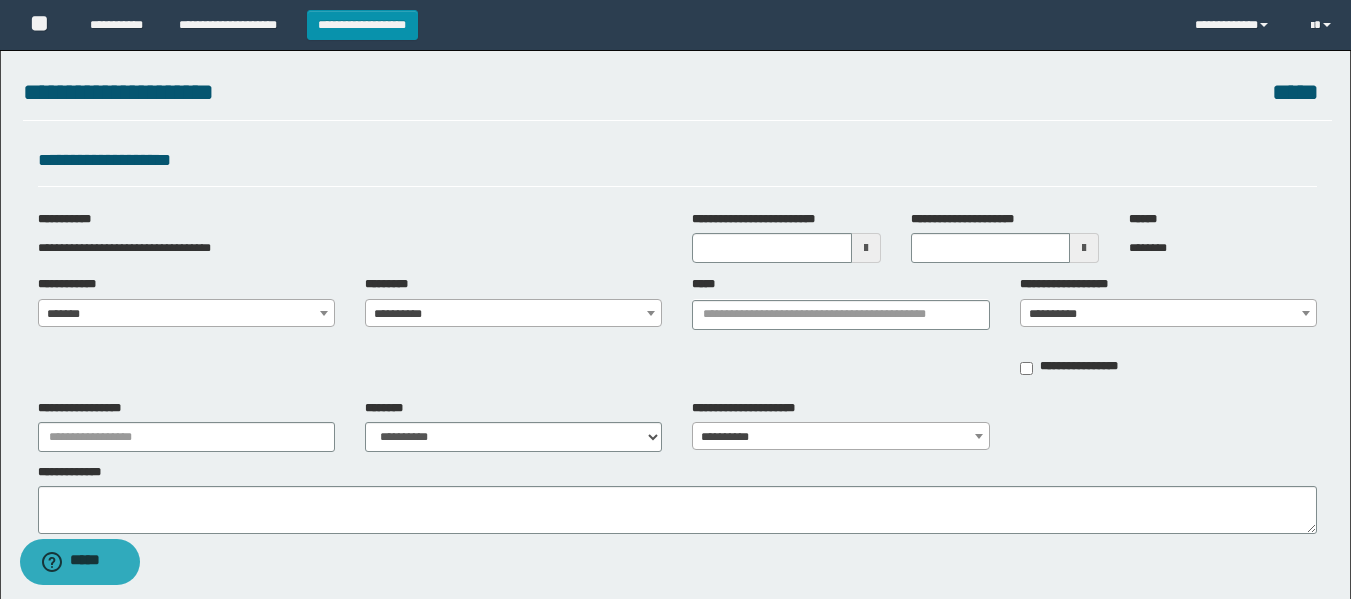 click on "**********" at bounding box center [513, 314] 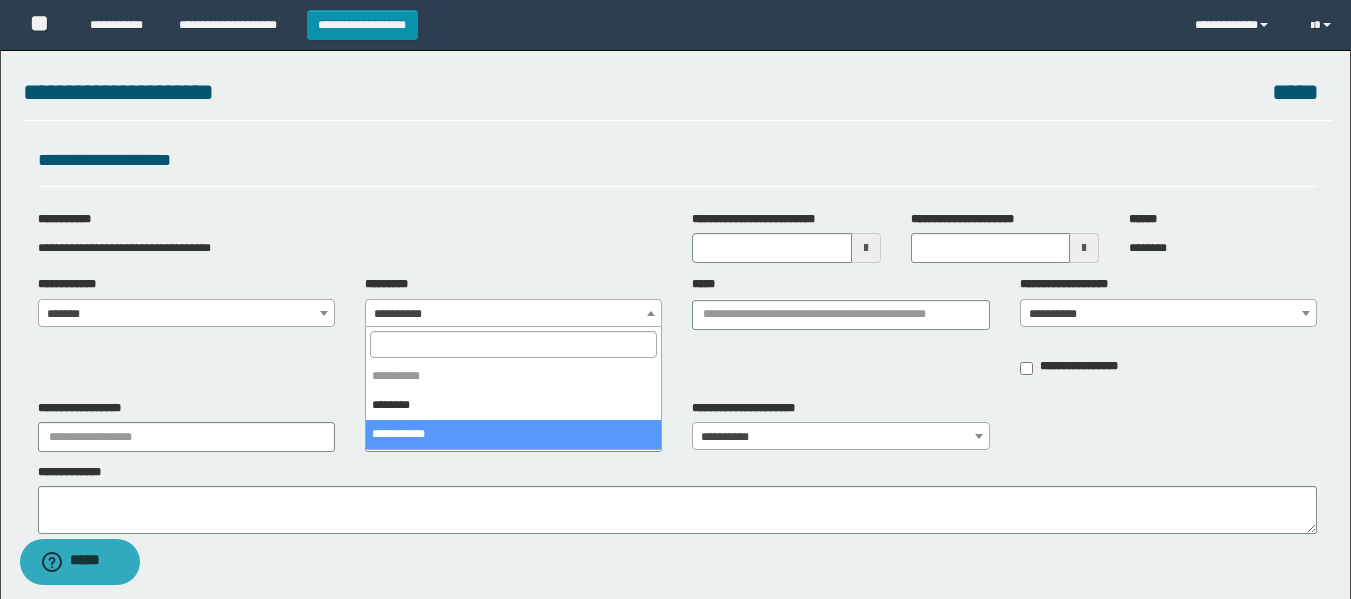 select on "****" 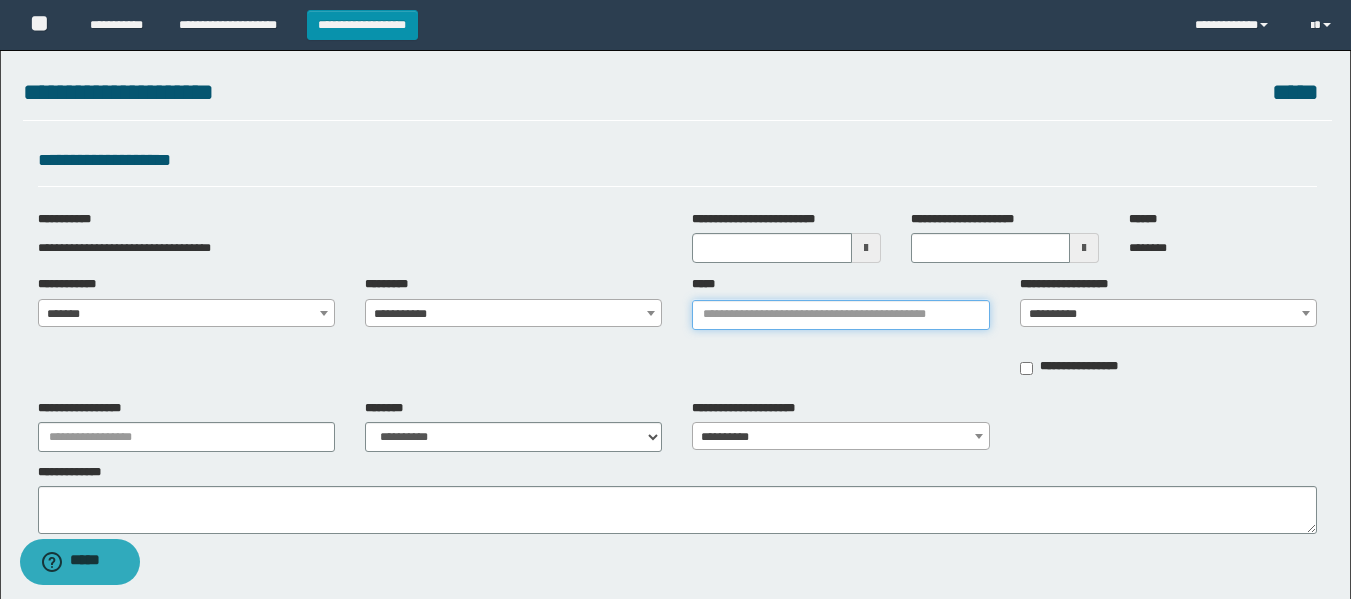 click on "*****" at bounding box center (840, 315) 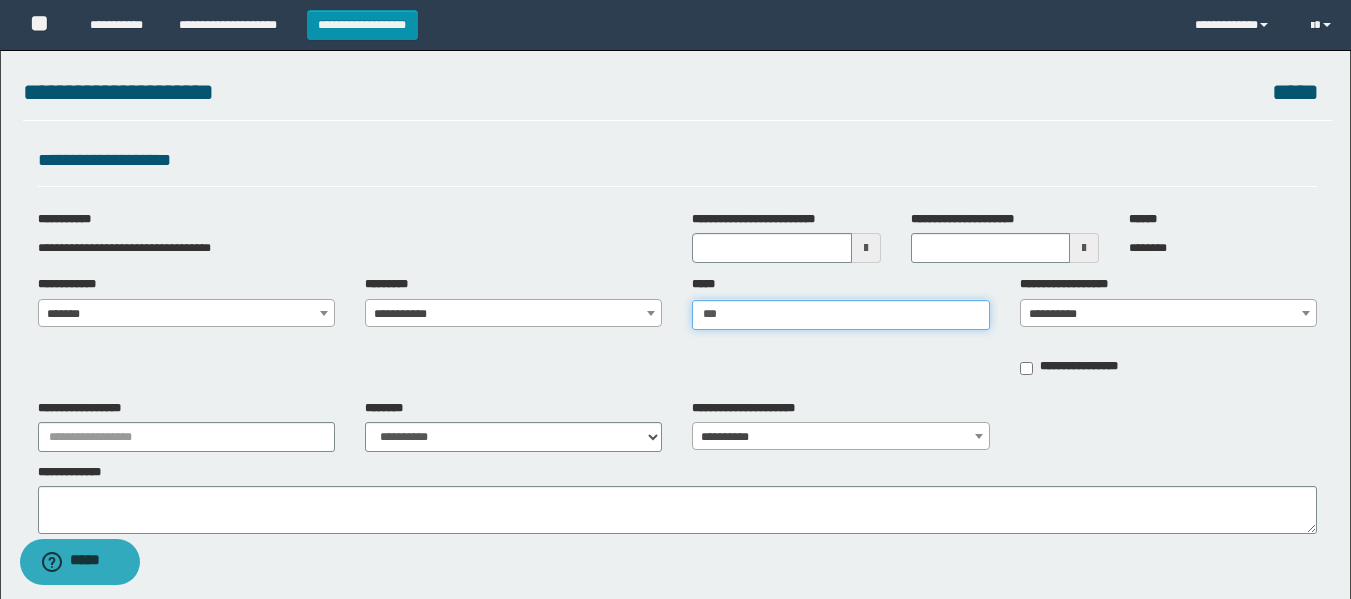 type on "****" 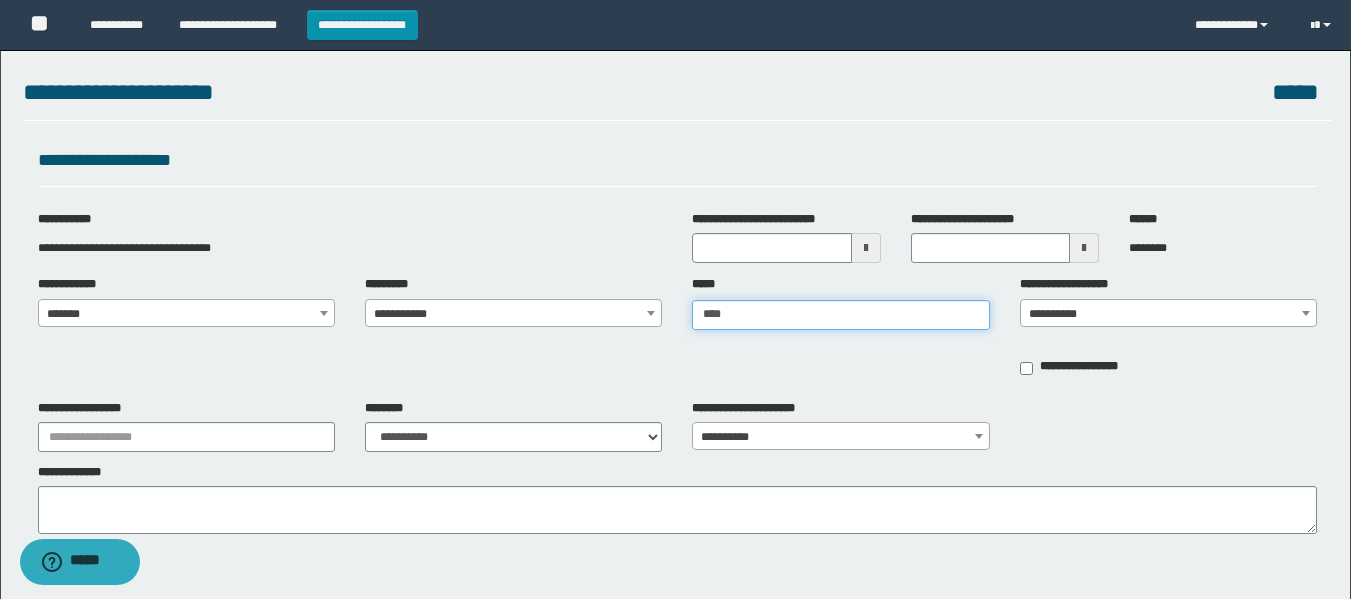 type on "****" 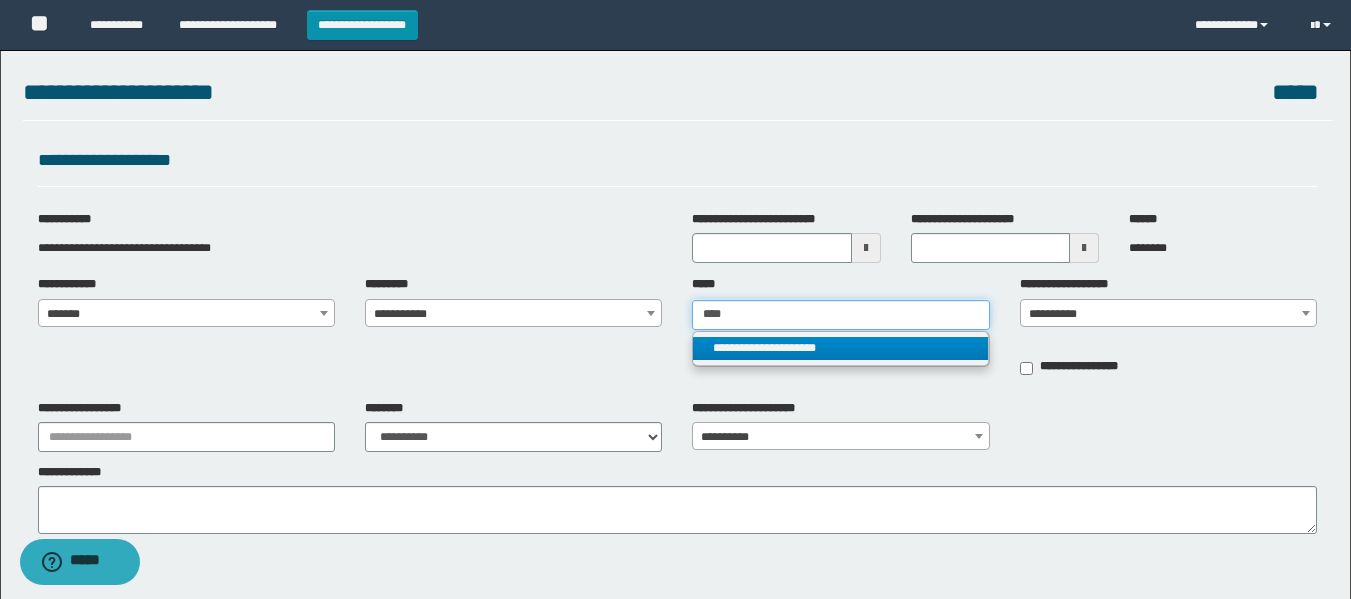 type on "****" 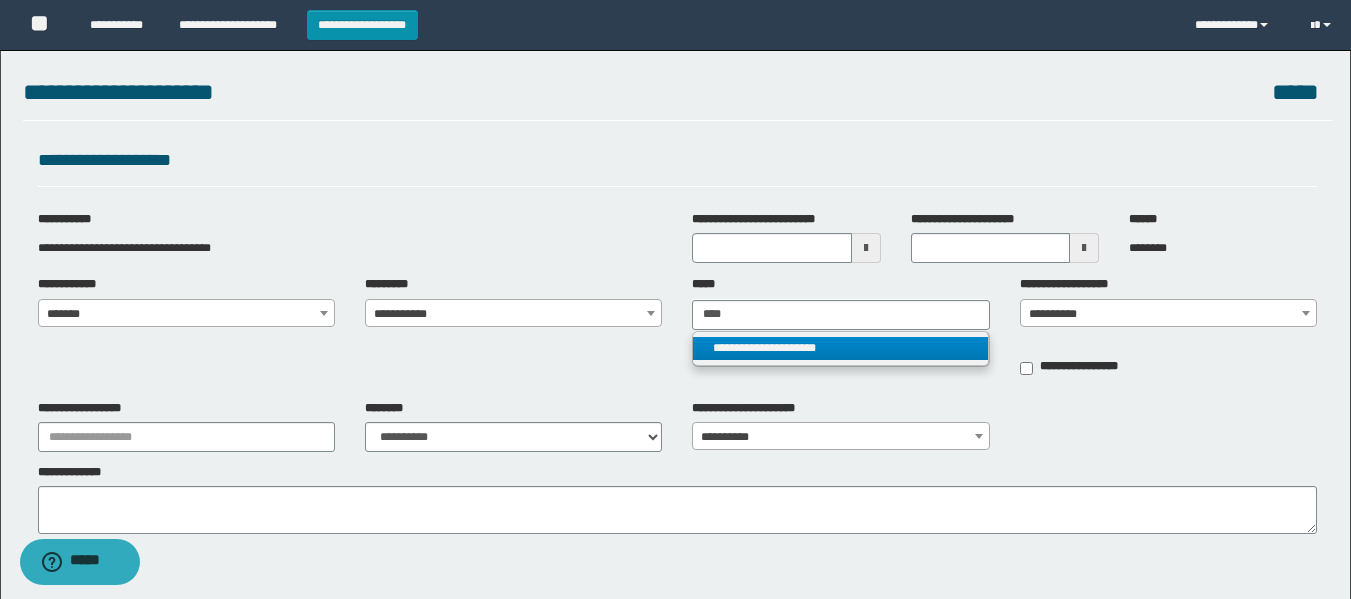 type 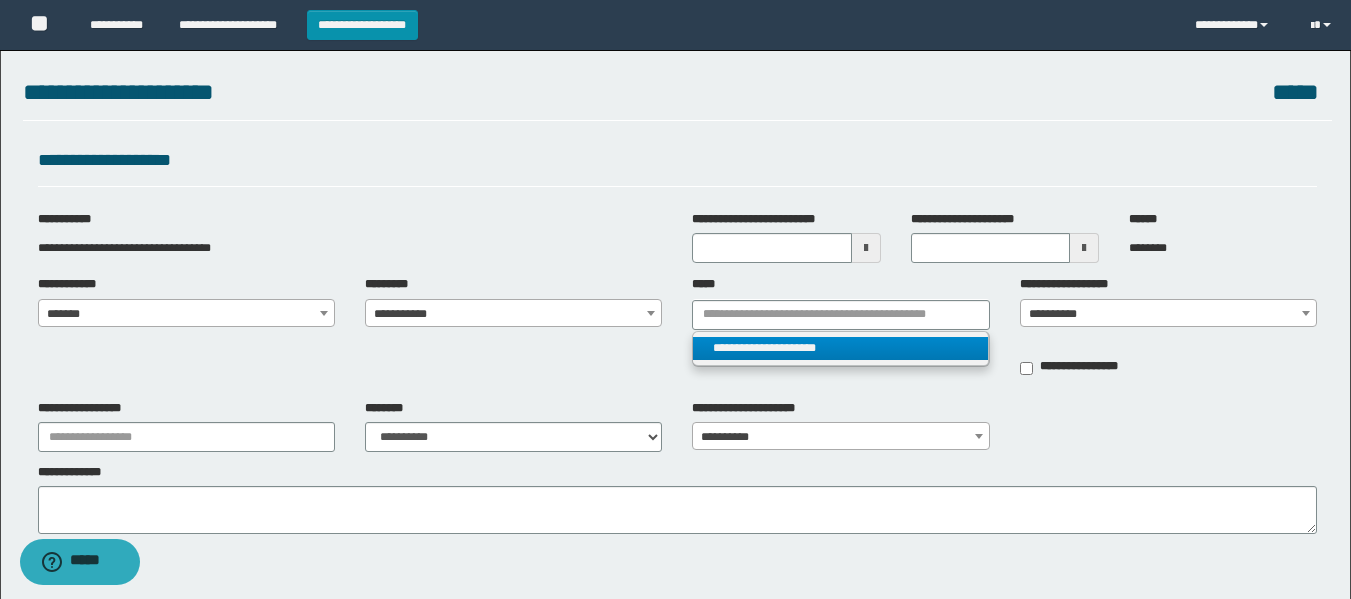click on "**********" at bounding box center (840, 348) 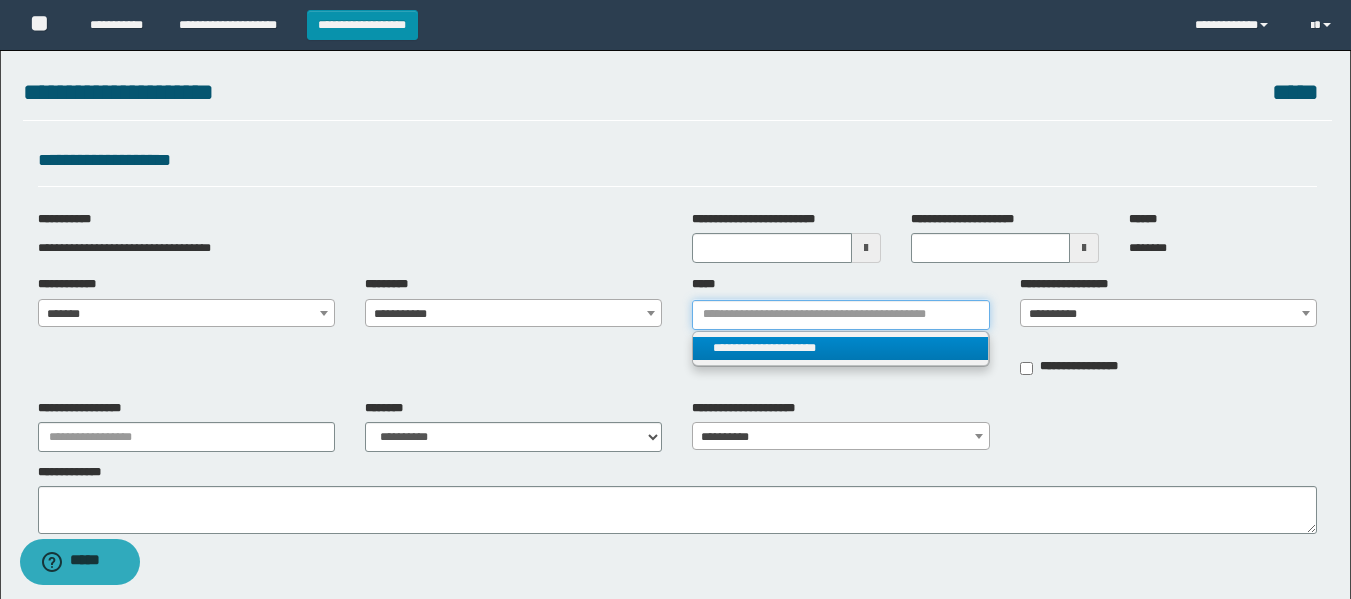 type 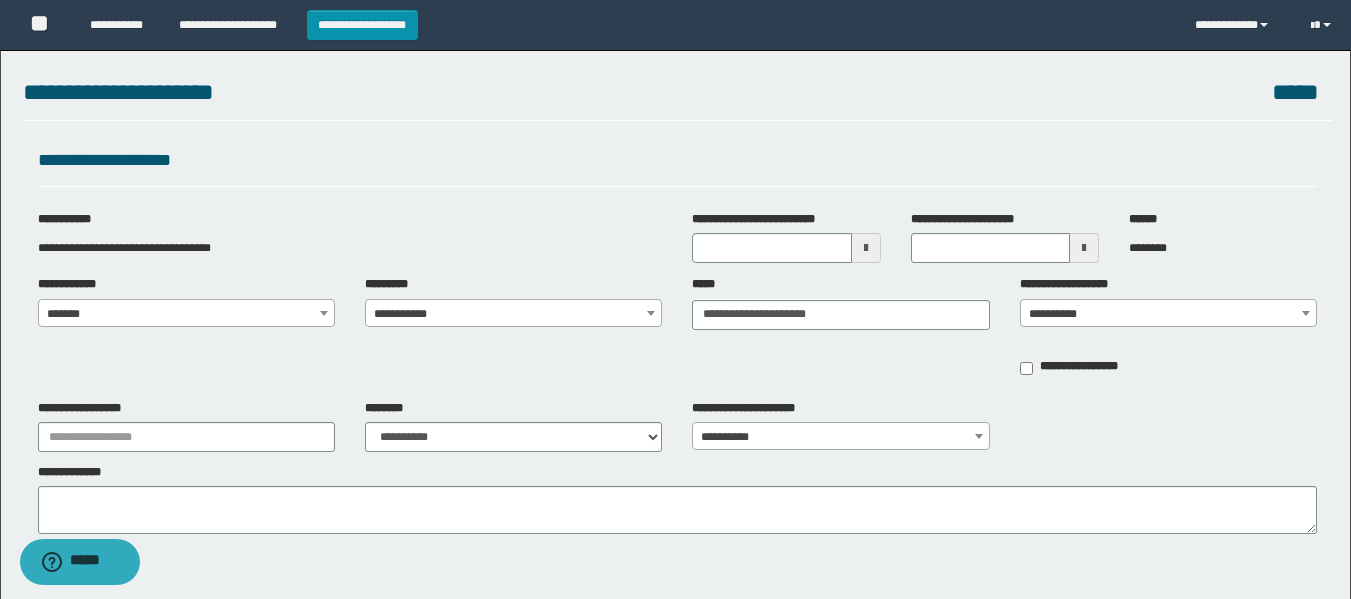 click on "**********" at bounding box center [1168, 314] 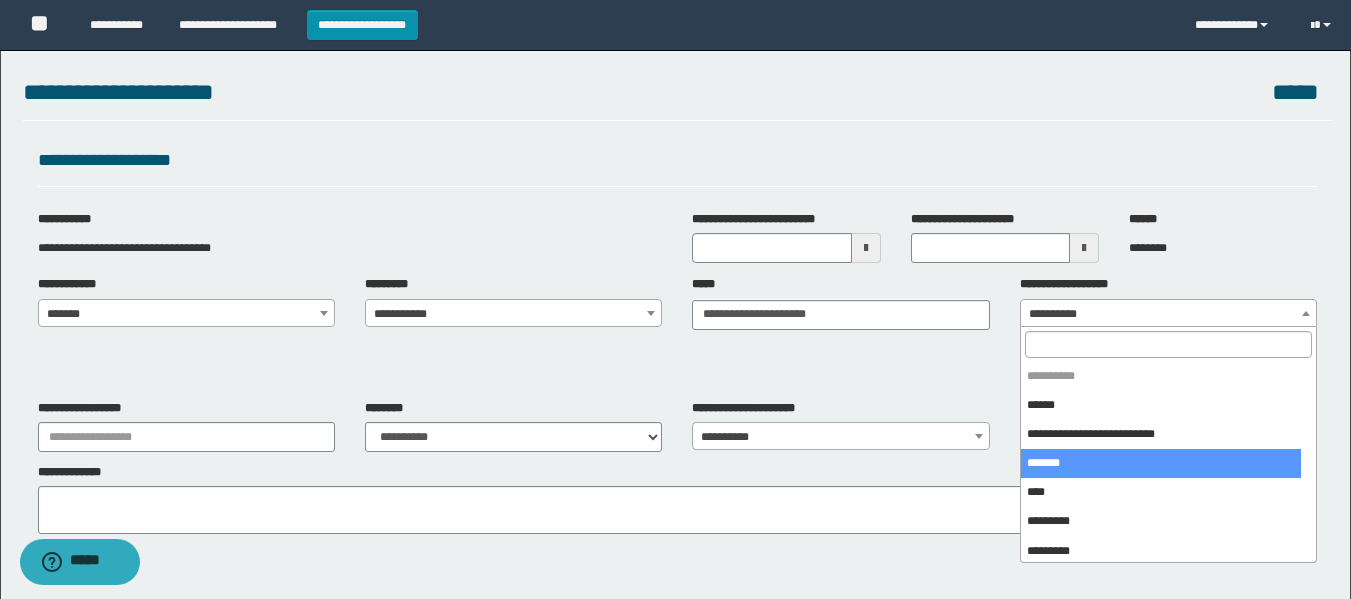 select on "***" 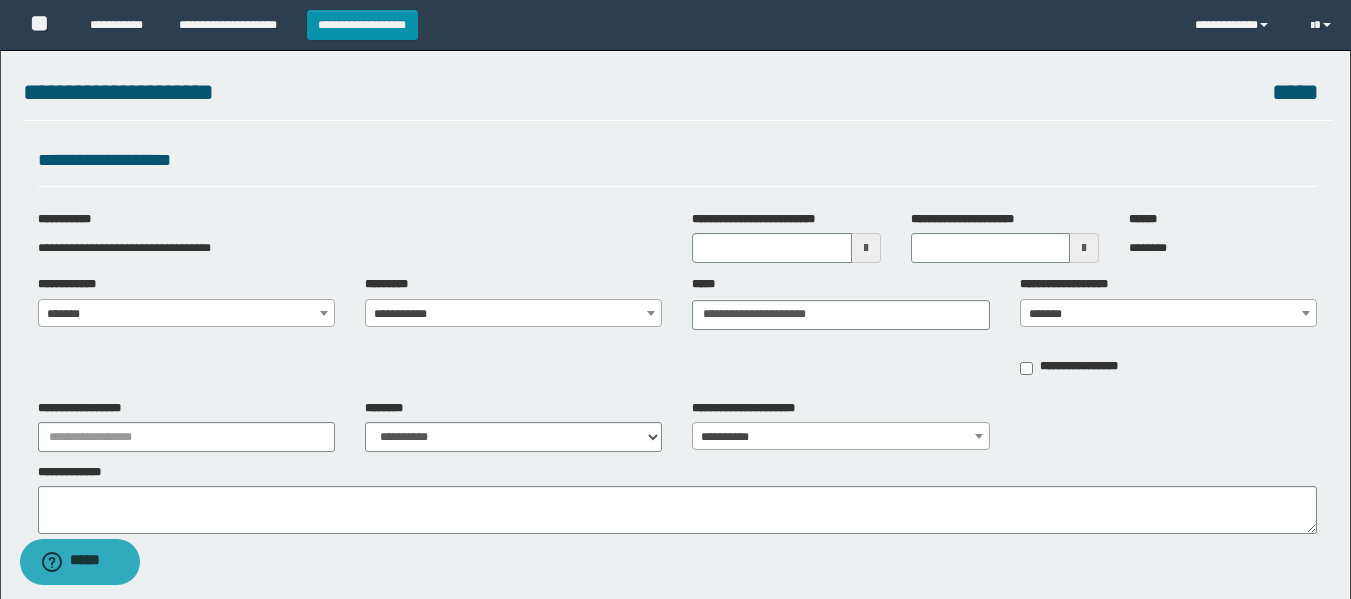 type on "**********" 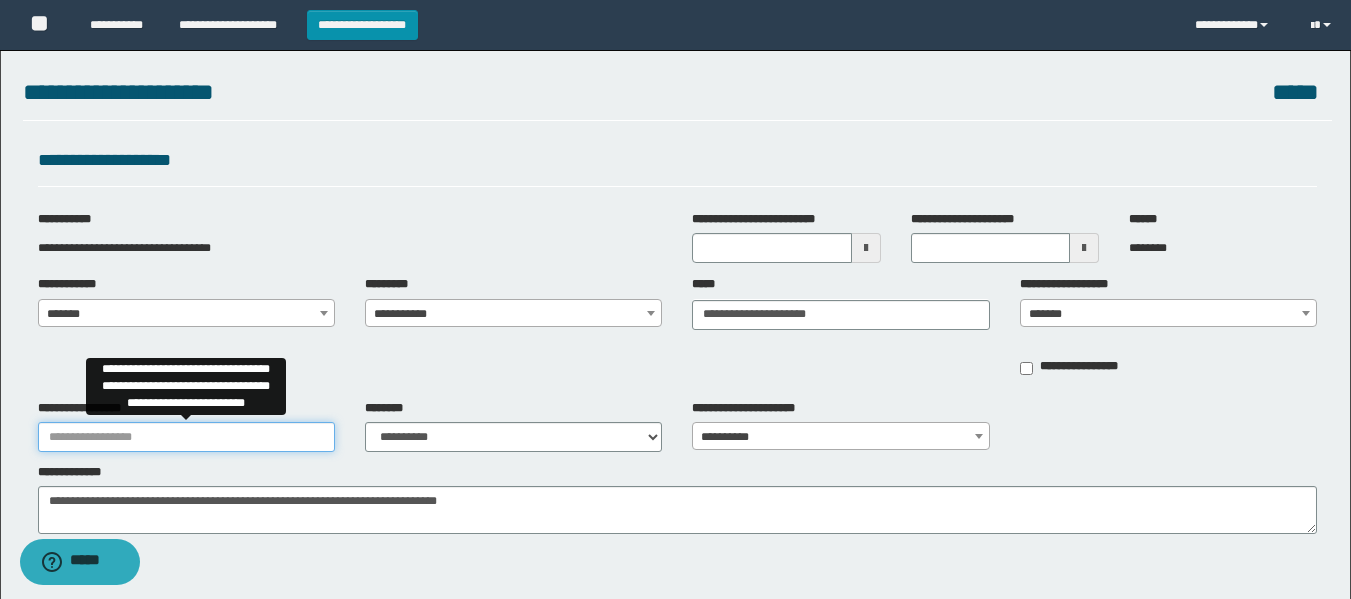 drag, startPoint x: 90, startPoint y: 436, endPoint x: 151, endPoint y: 453, distance: 63.324562 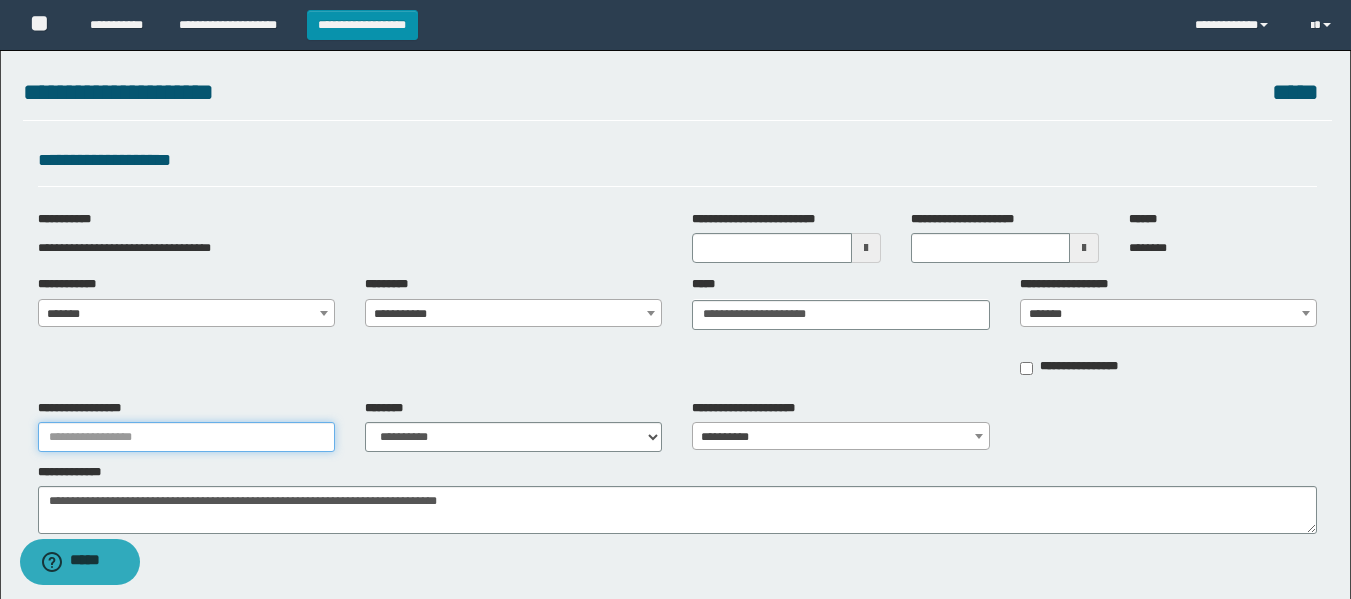 type on "**********" 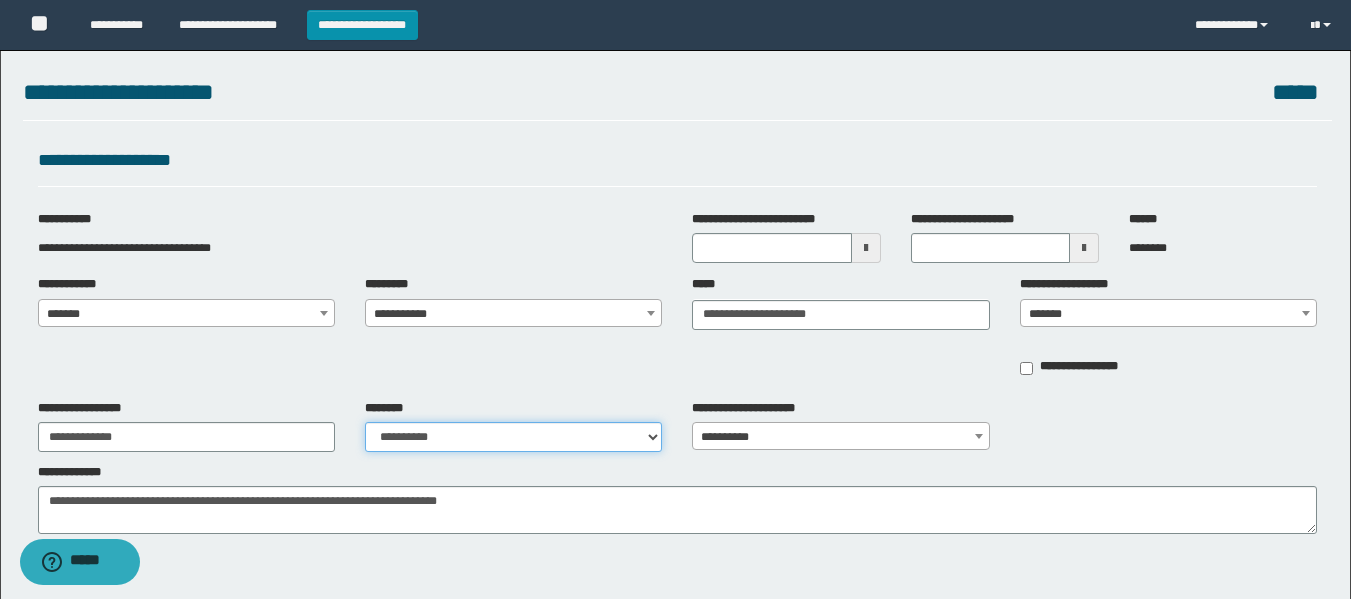 click on "**********" at bounding box center [513, 437] 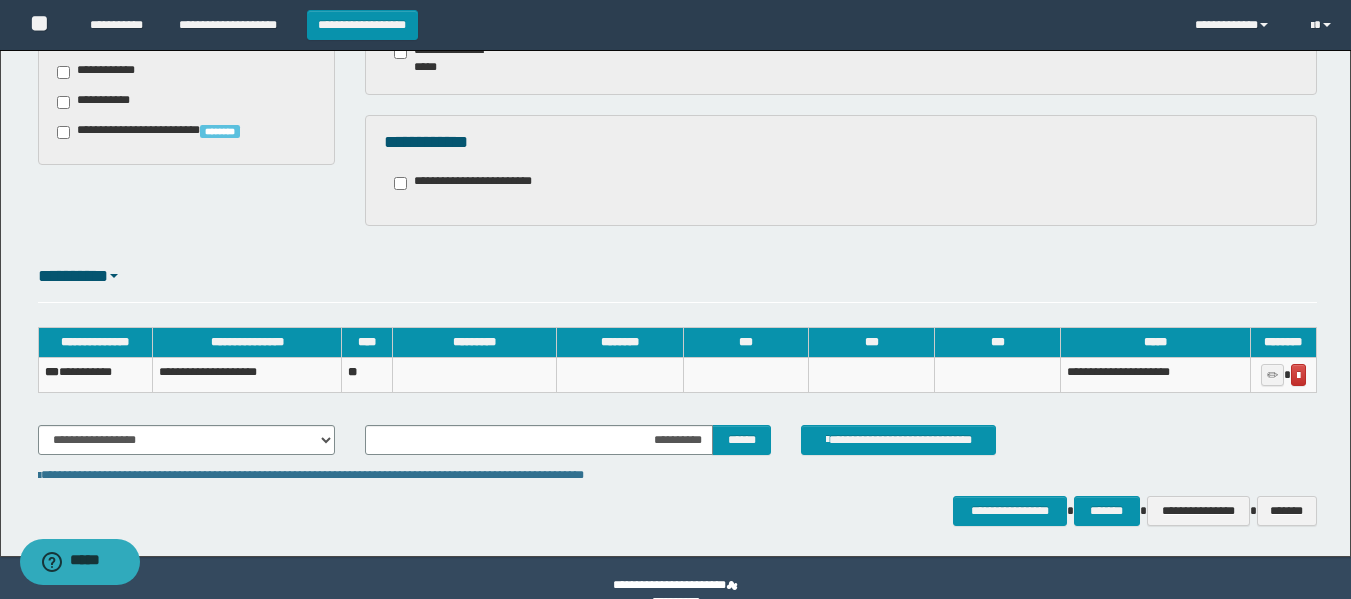 scroll, scrollTop: 733, scrollLeft: 0, axis: vertical 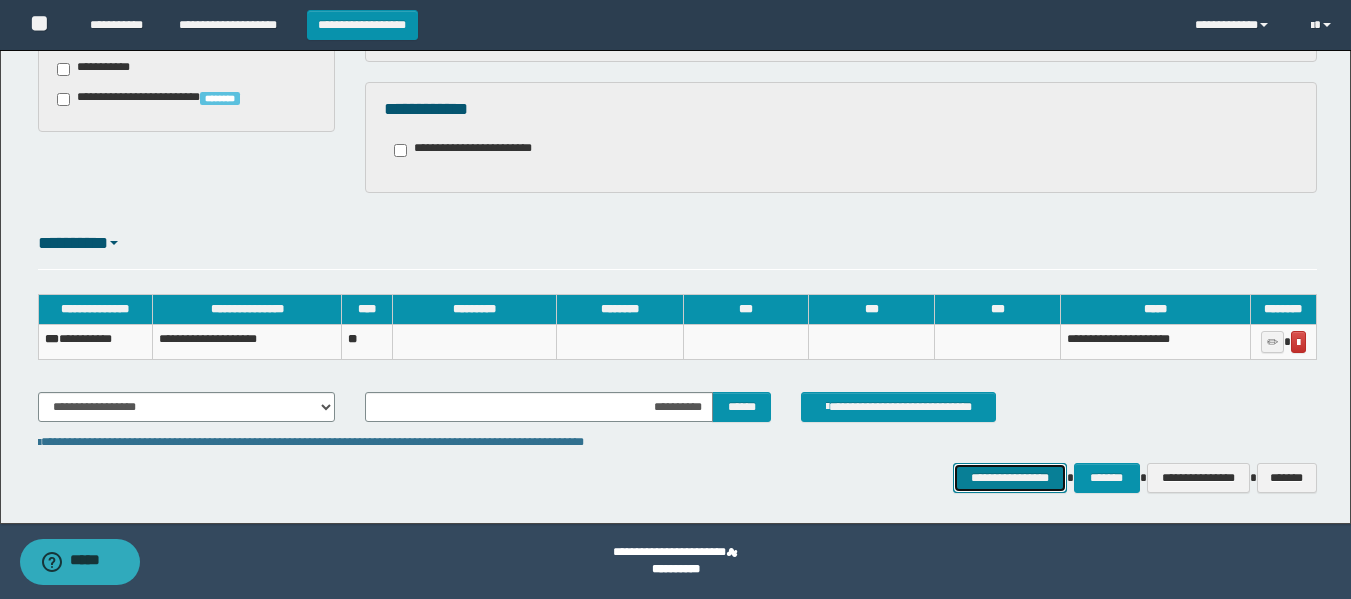click on "**********" at bounding box center (1009, 478) 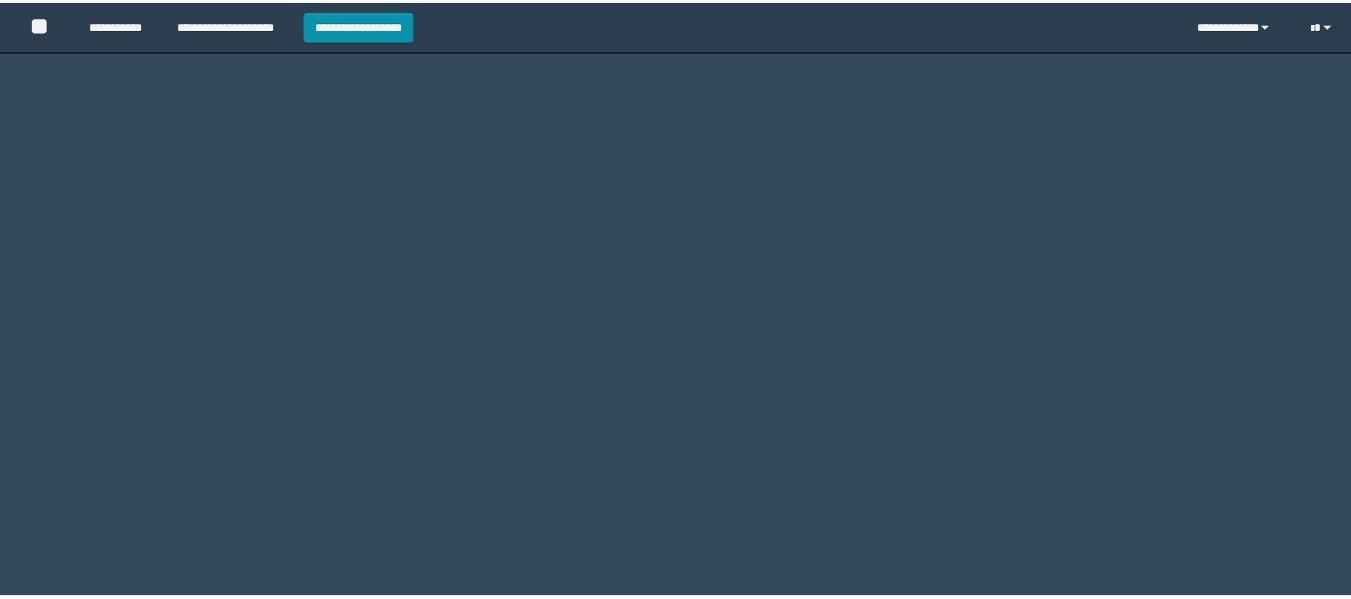 scroll, scrollTop: 0, scrollLeft: 0, axis: both 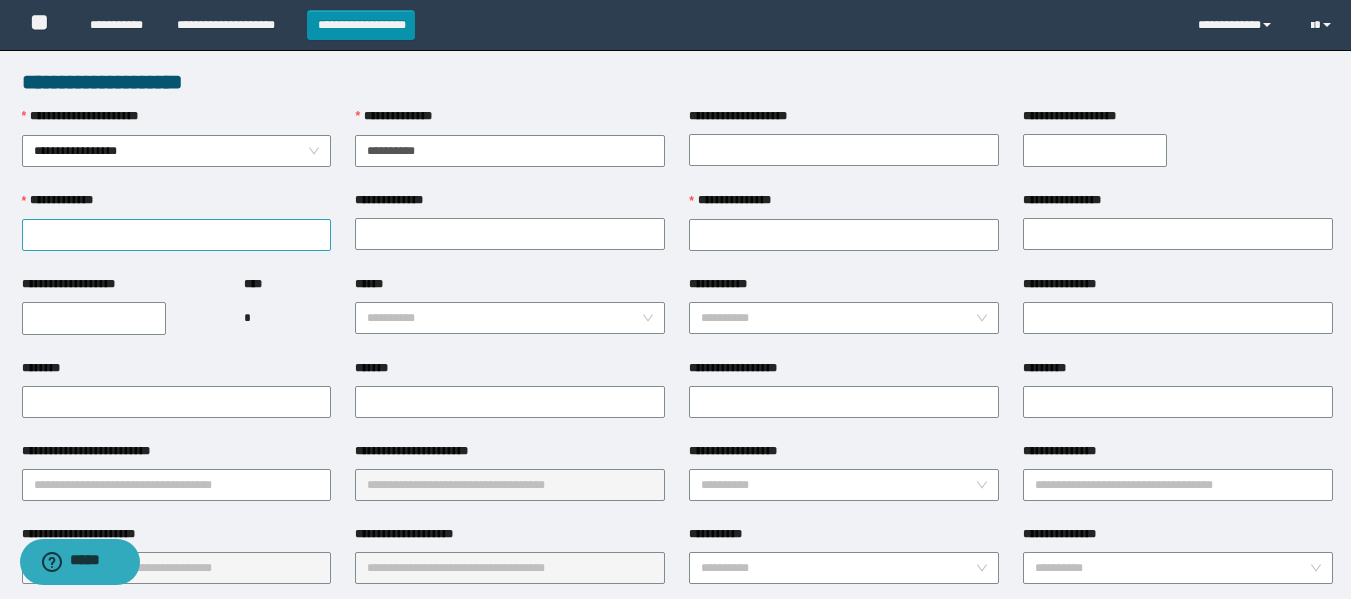 type on "**********" 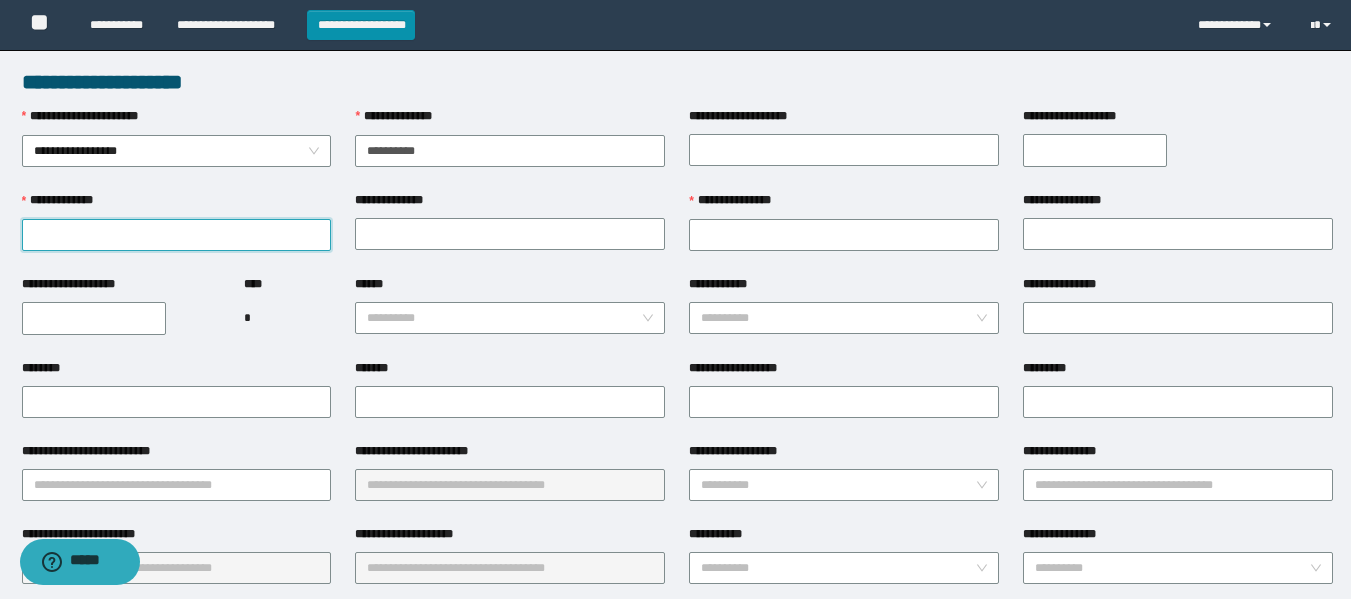 click on "**********" at bounding box center [177, 235] 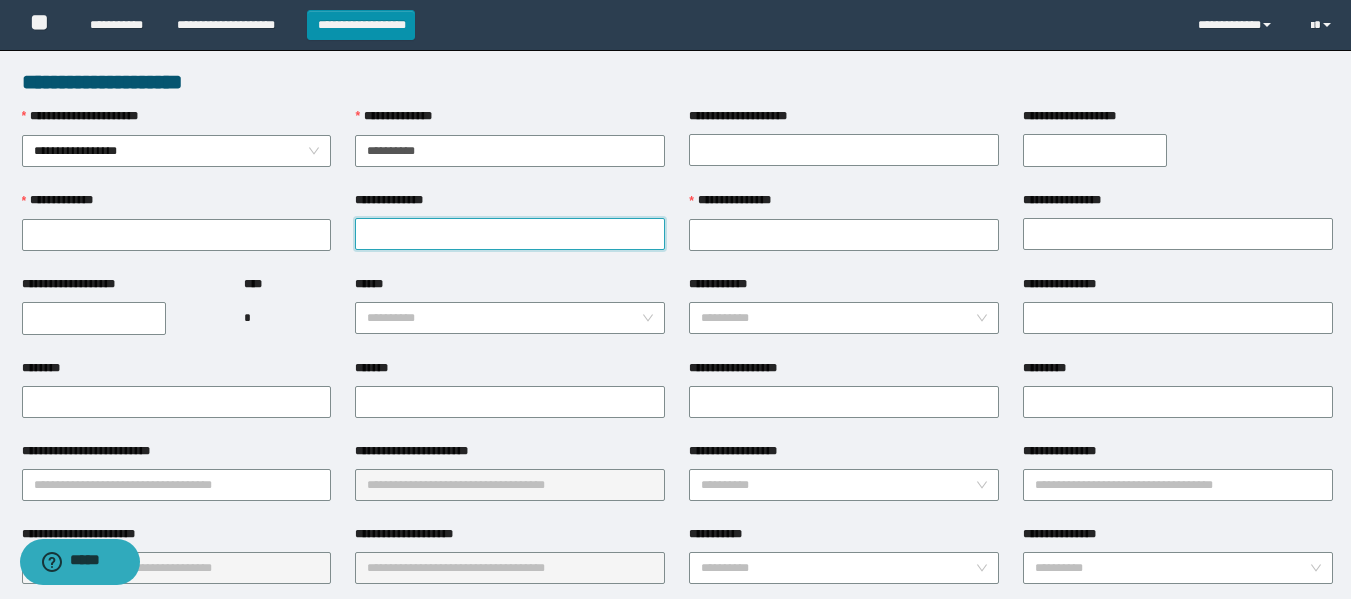 click on "**********" at bounding box center (510, 234) 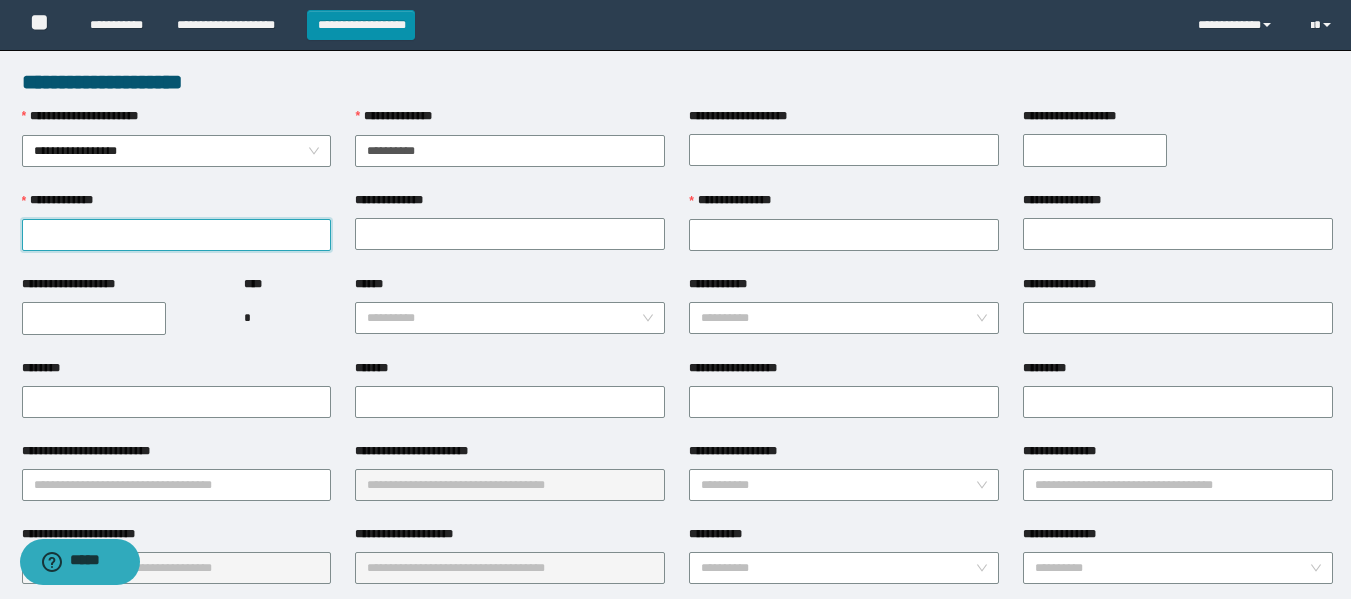click on "**********" at bounding box center [177, 235] 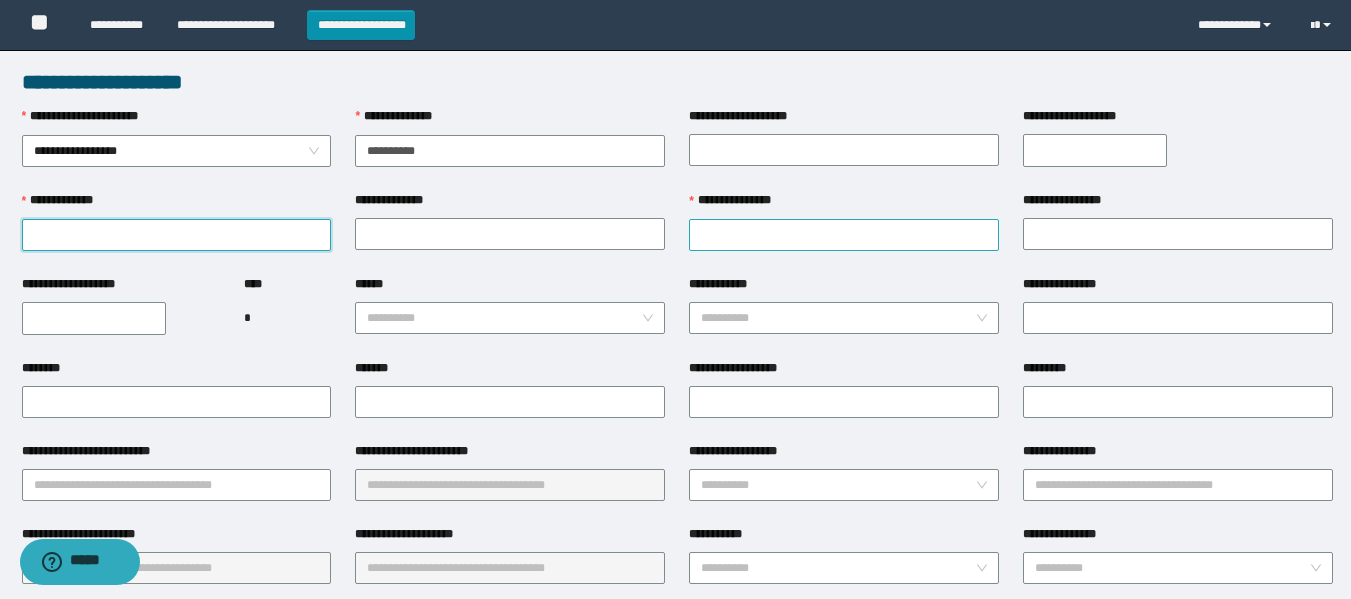 paste on "**********" 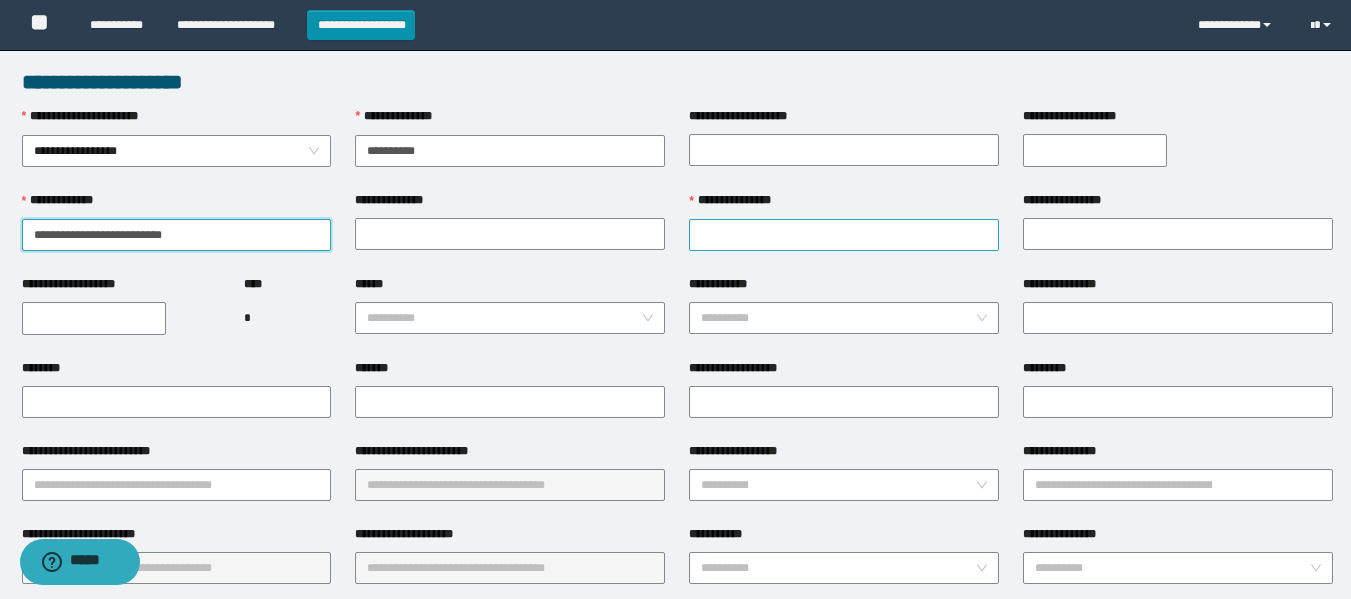 type on "**********" 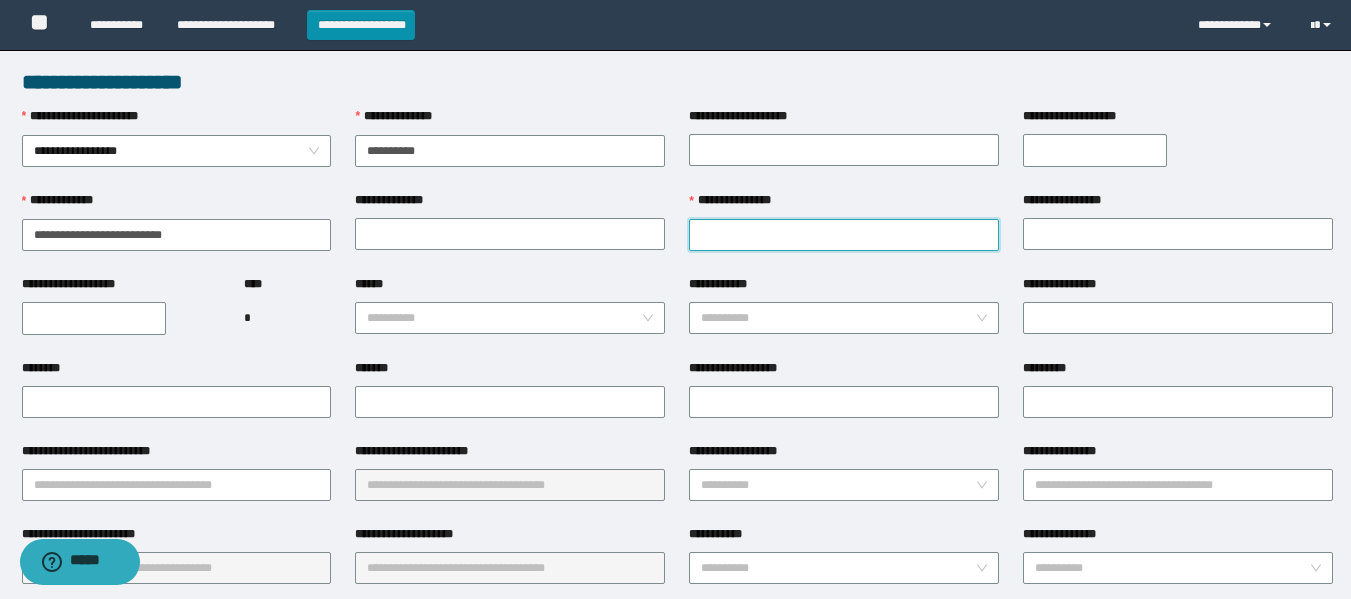 click on "**********" at bounding box center (844, 235) 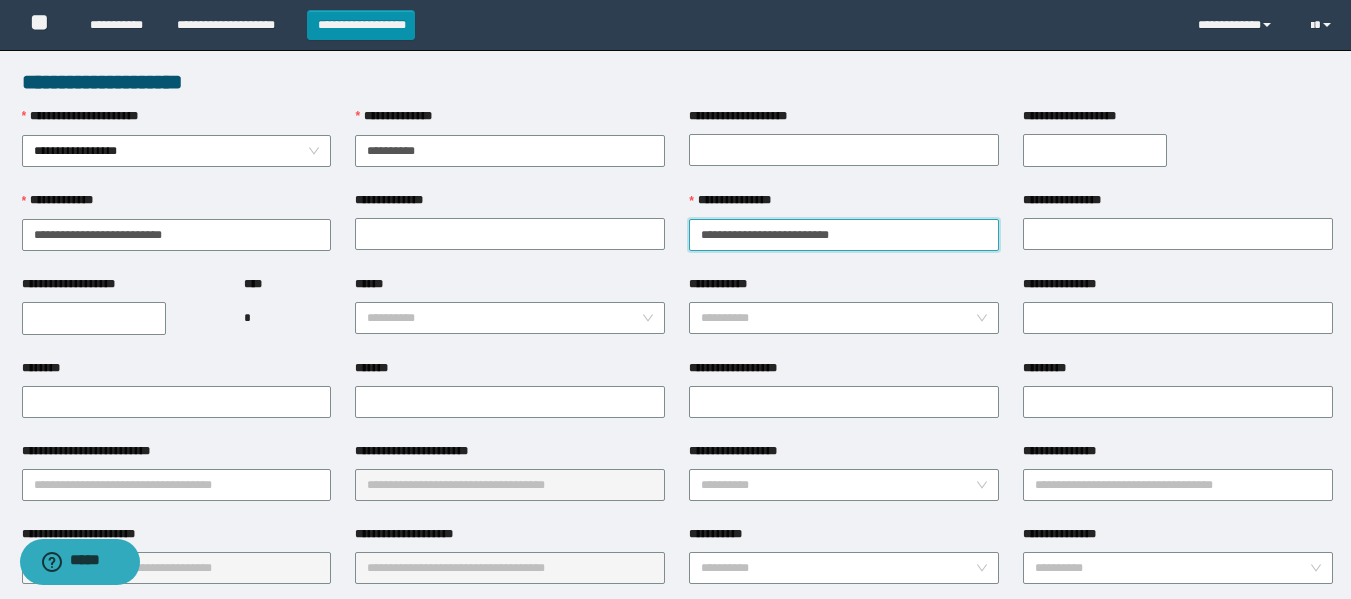 type on "**********" 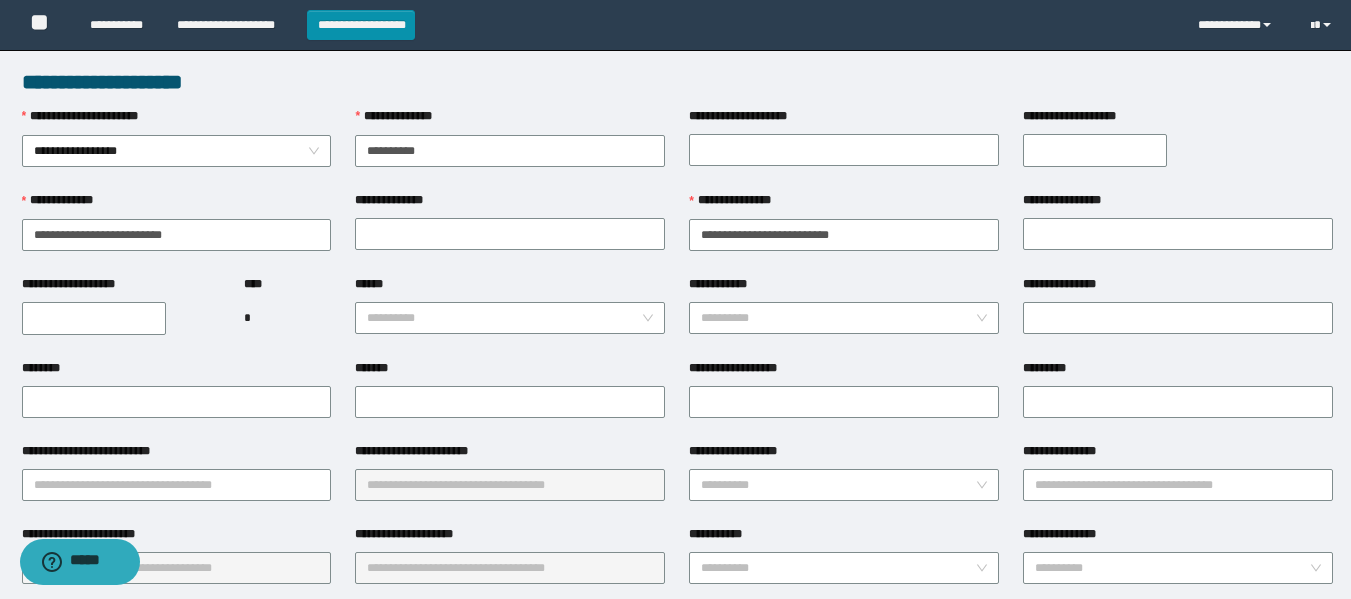 click on "**********" at bounding box center [1178, 204] 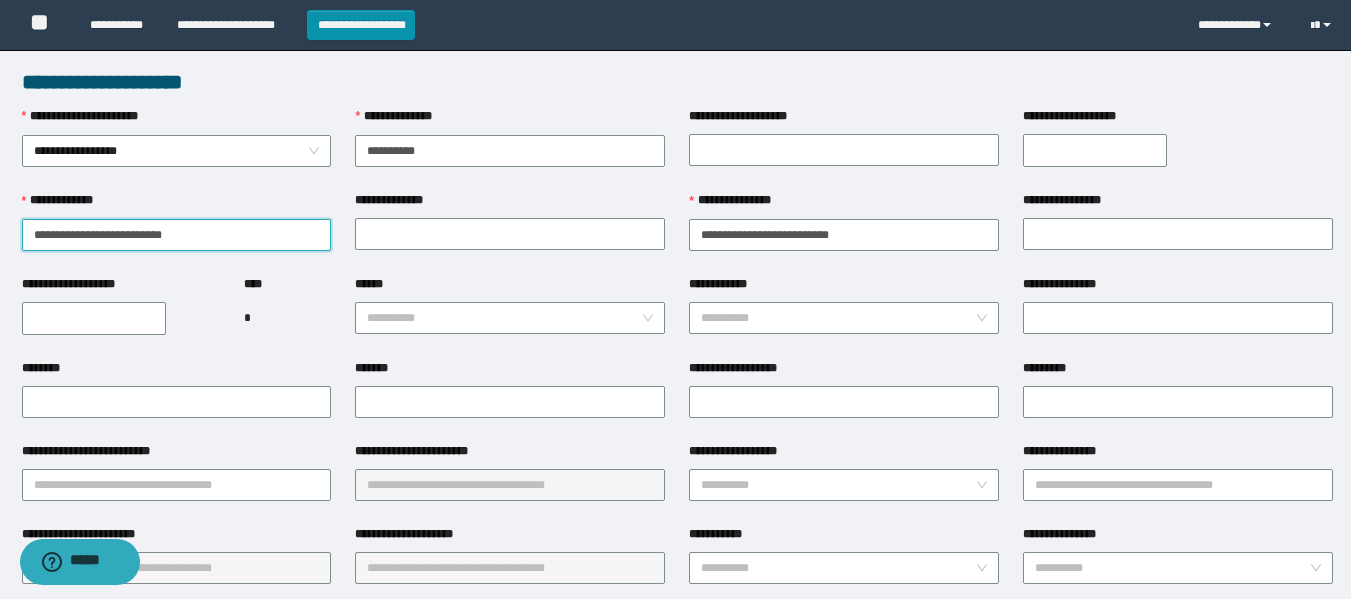 drag, startPoint x: 240, startPoint y: 245, endPoint x: 68, endPoint y: 245, distance: 172 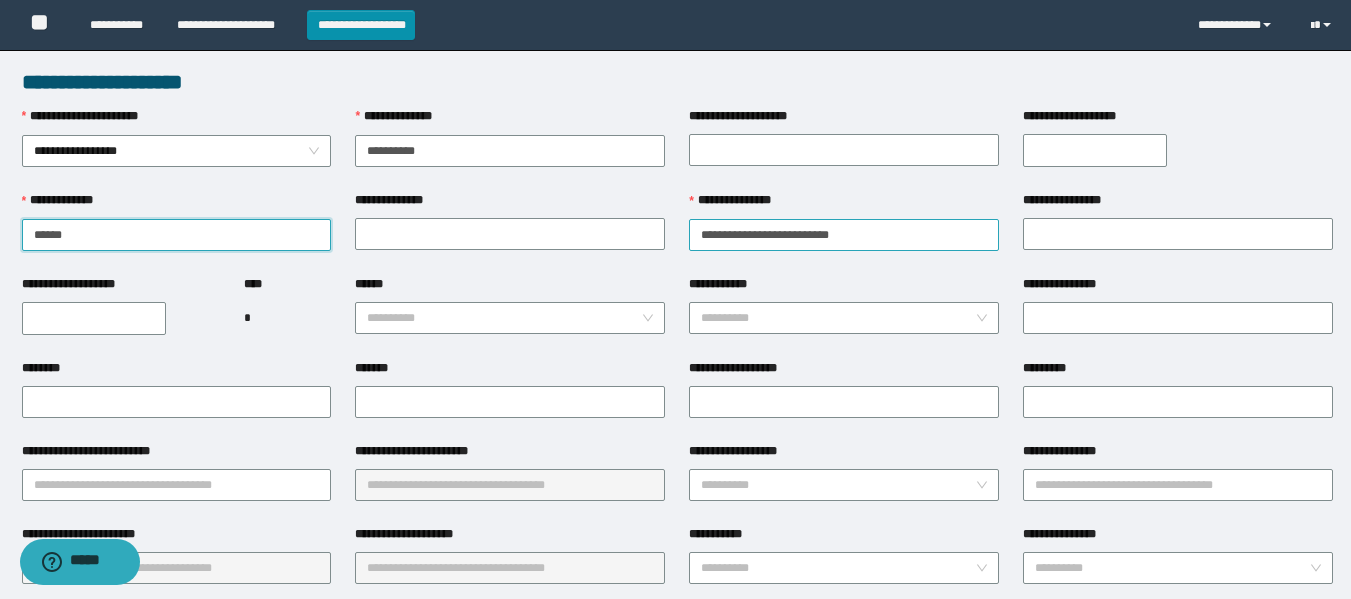 type on "*****" 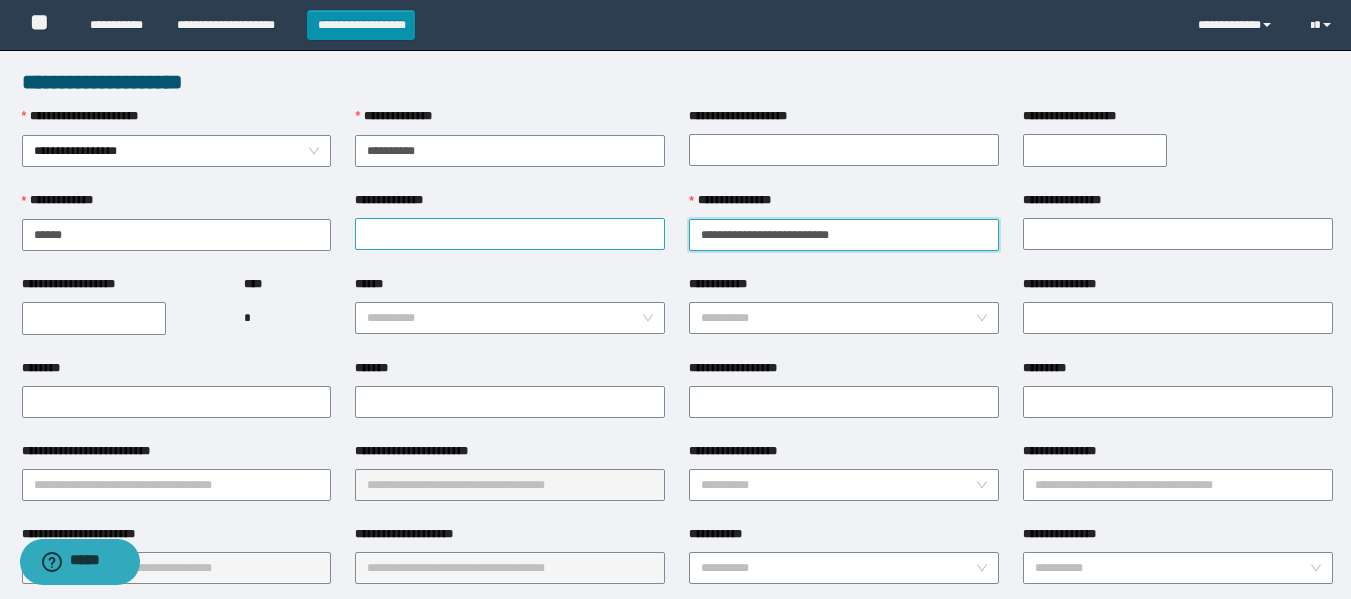 drag, startPoint x: 771, startPoint y: 236, endPoint x: 656, endPoint y: 226, distance: 115.43397 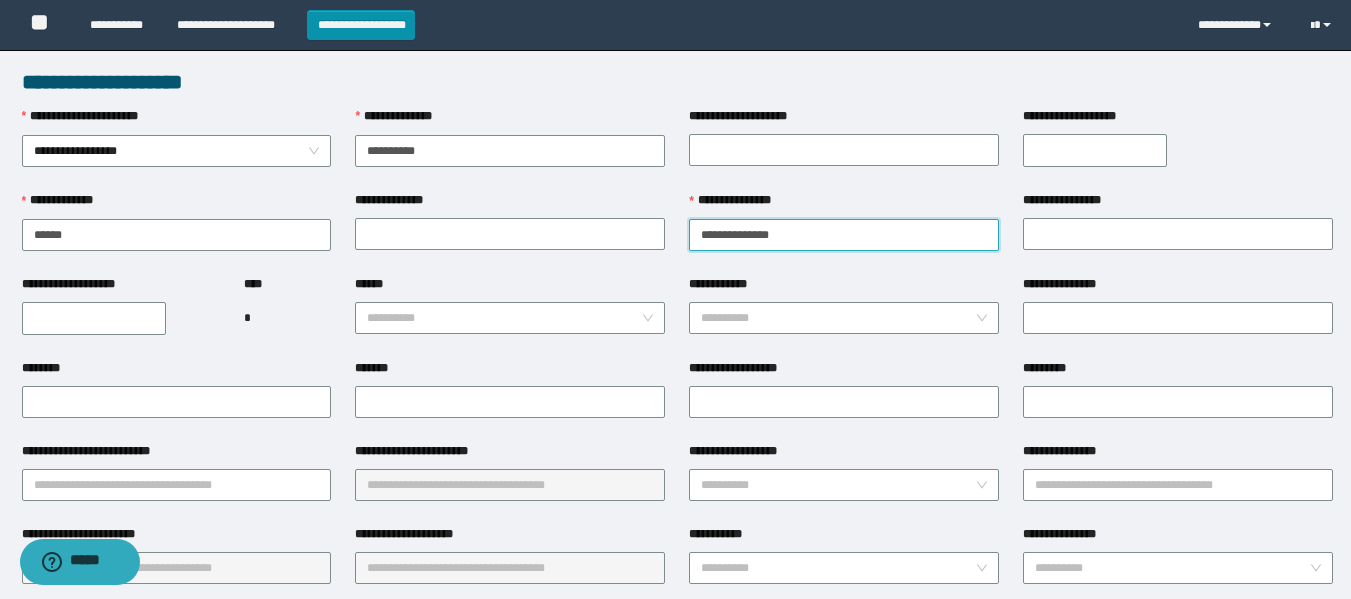 click on "**********" at bounding box center [844, 235] 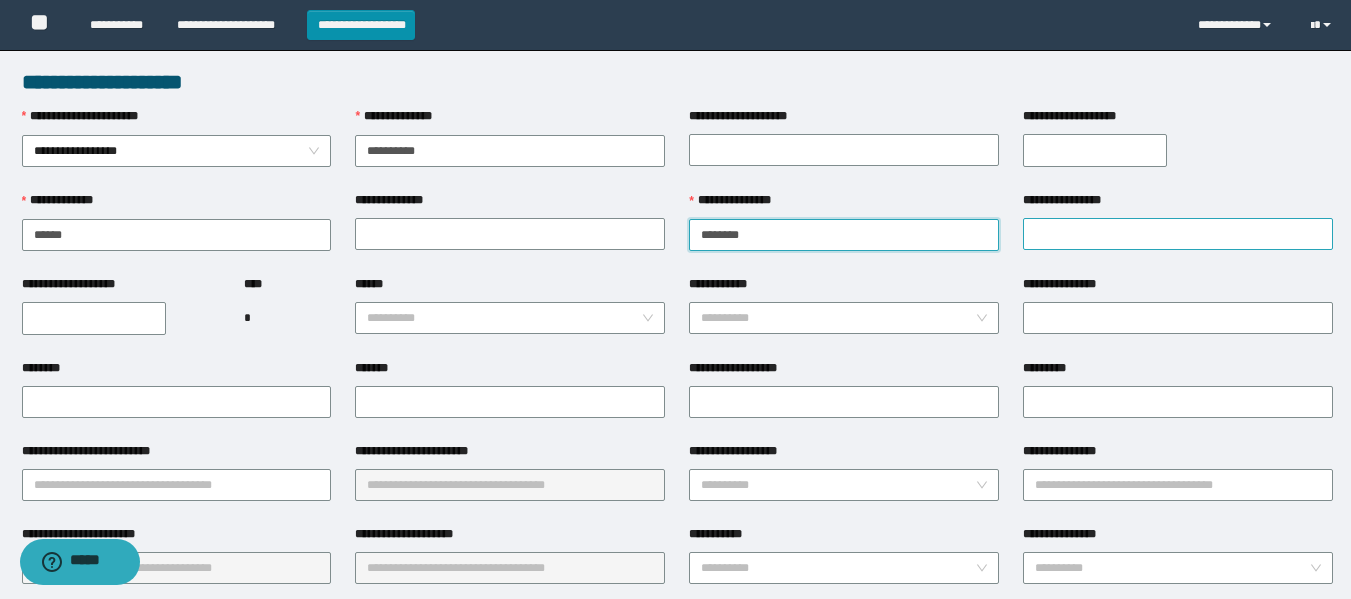 type on "*******" 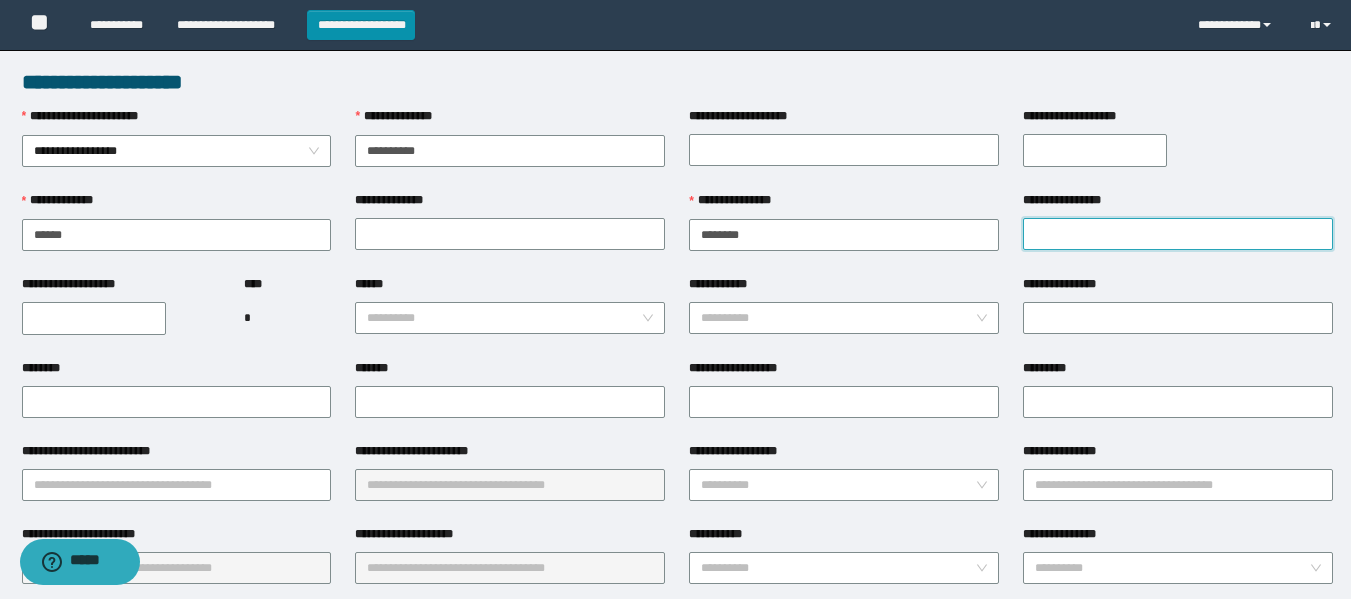 click on "**********" at bounding box center [1178, 234] 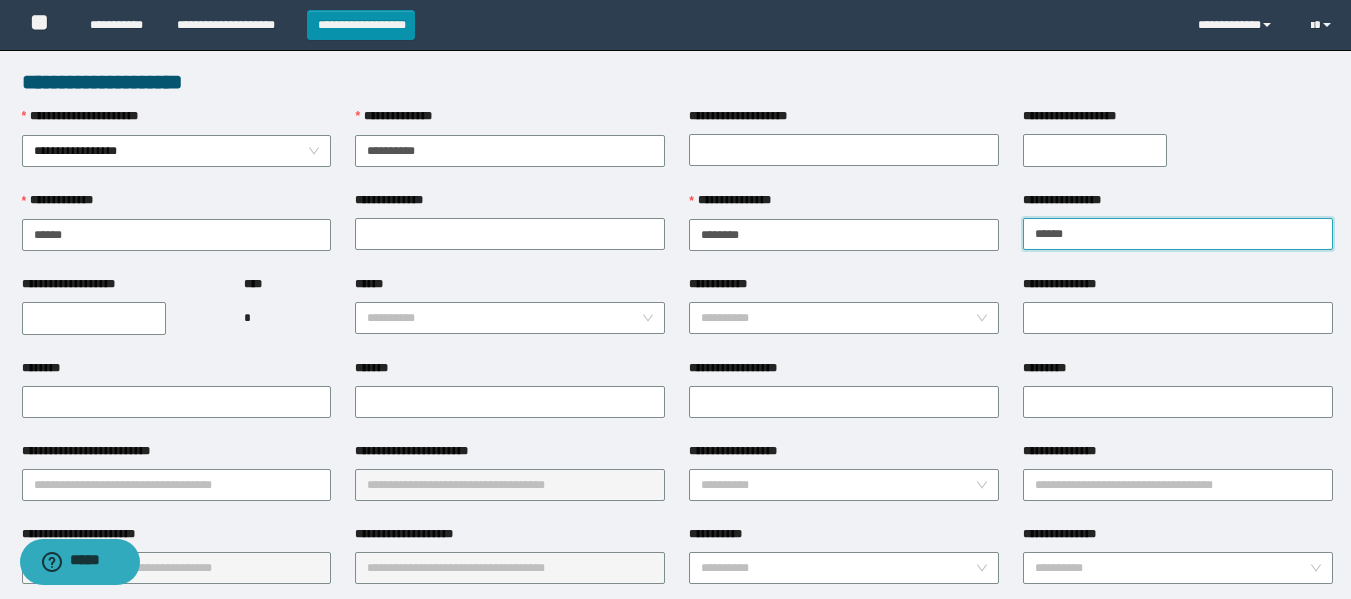 type on "*******" 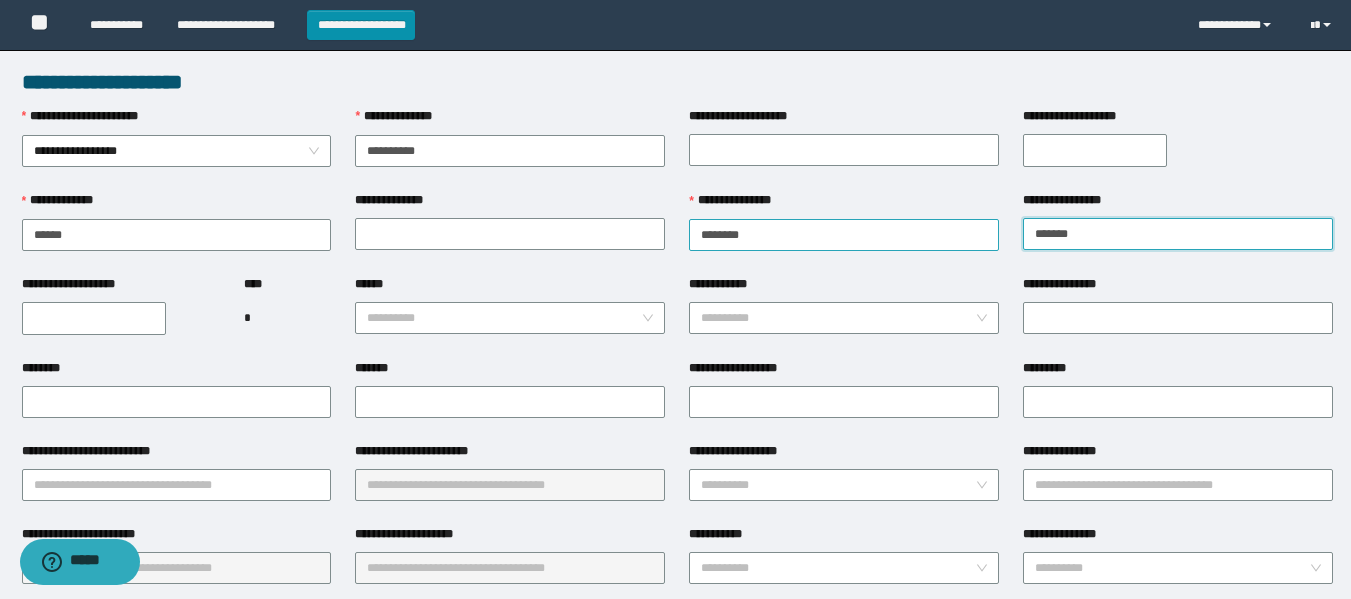 drag, startPoint x: 1139, startPoint y: 231, endPoint x: 856, endPoint y: 225, distance: 283.0636 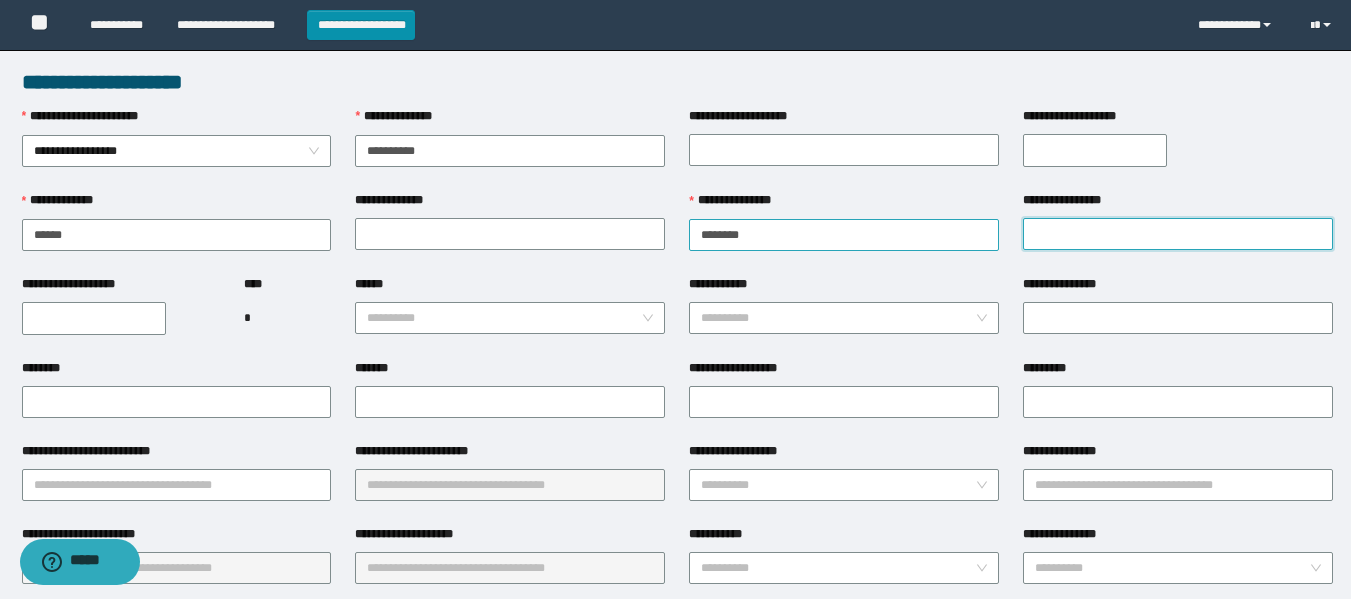 paste on "**********" 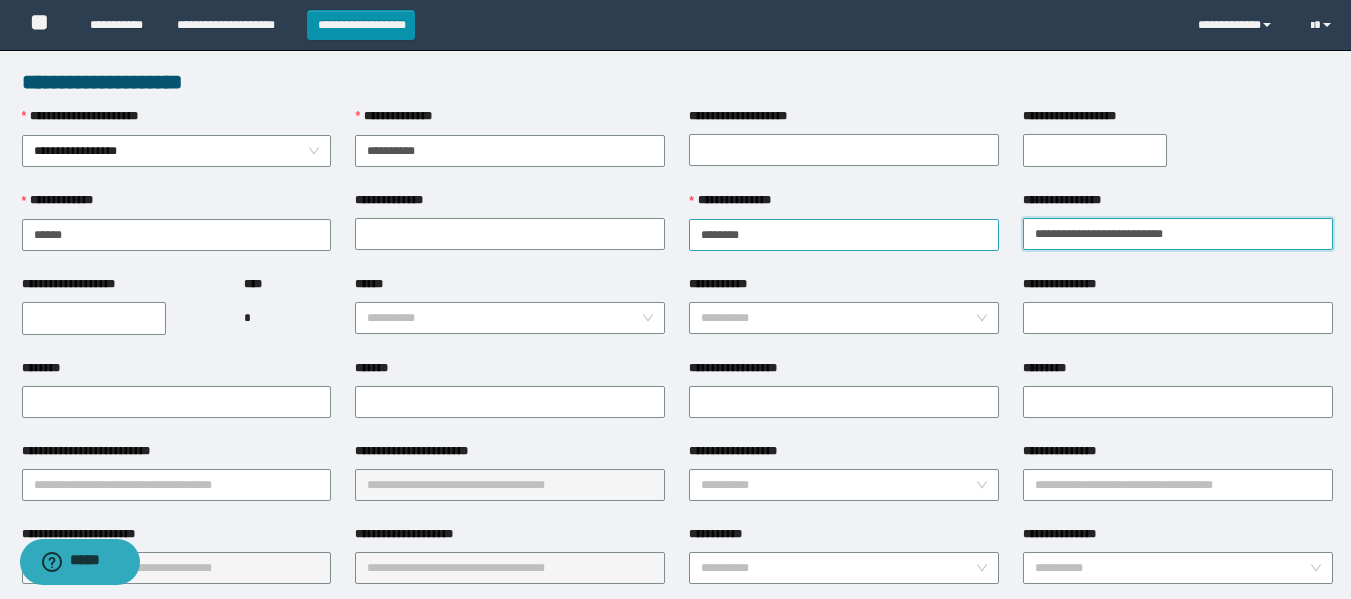 drag, startPoint x: 1142, startPoint y: 234, endPoint x: 813, endPoint y: 221, distance: 329.25674 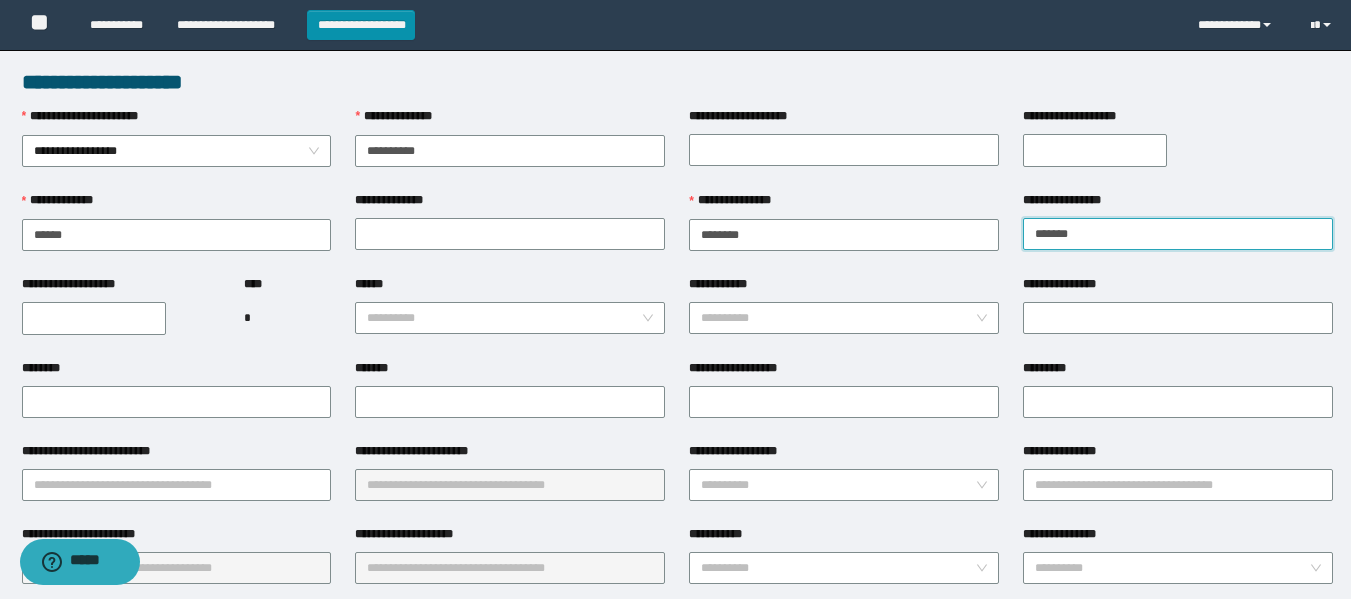type on "******" 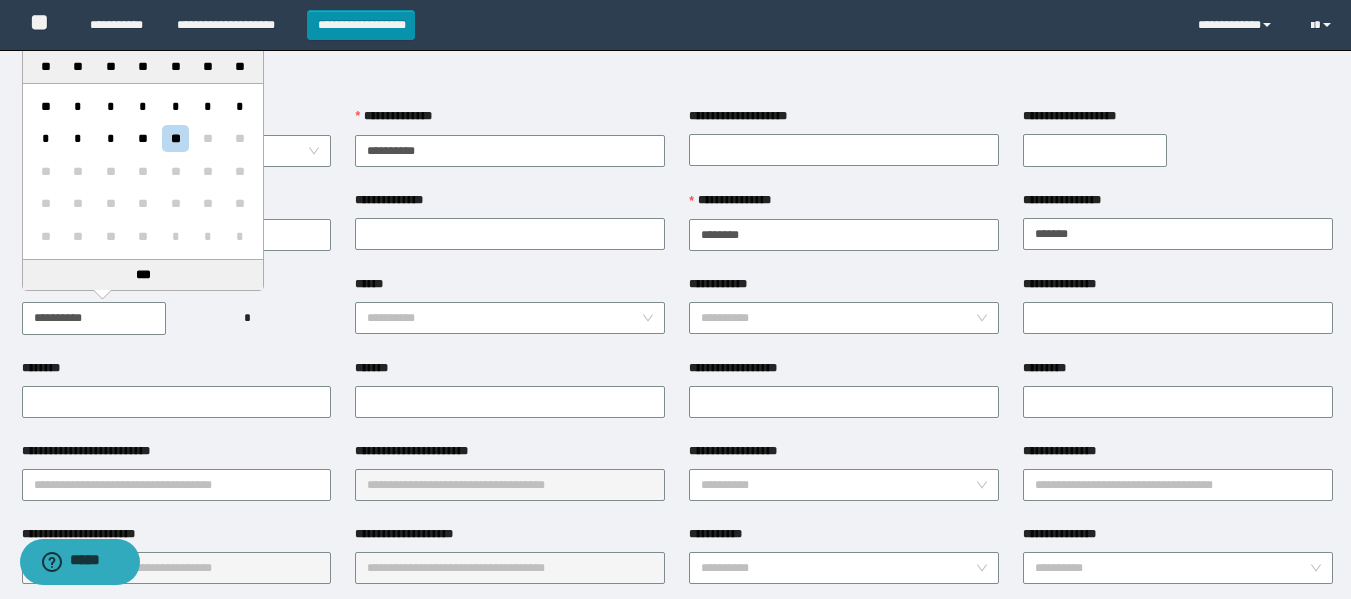 click on "**********" at bounding box center [94, 318] 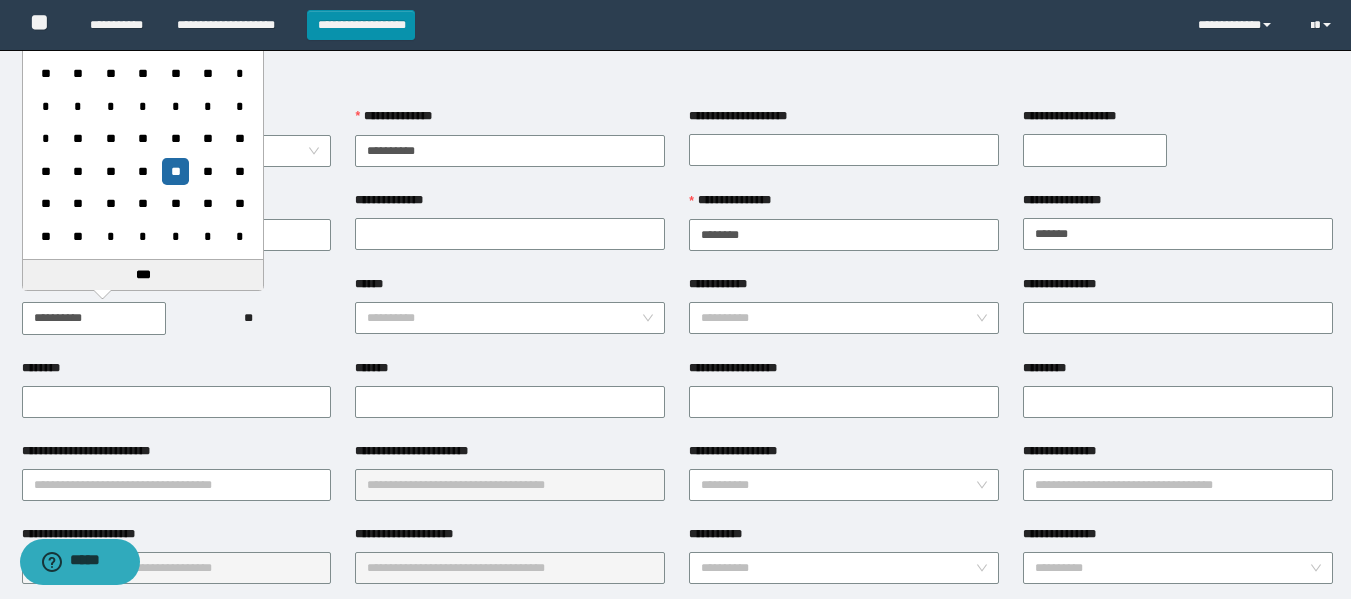 type on "**********" 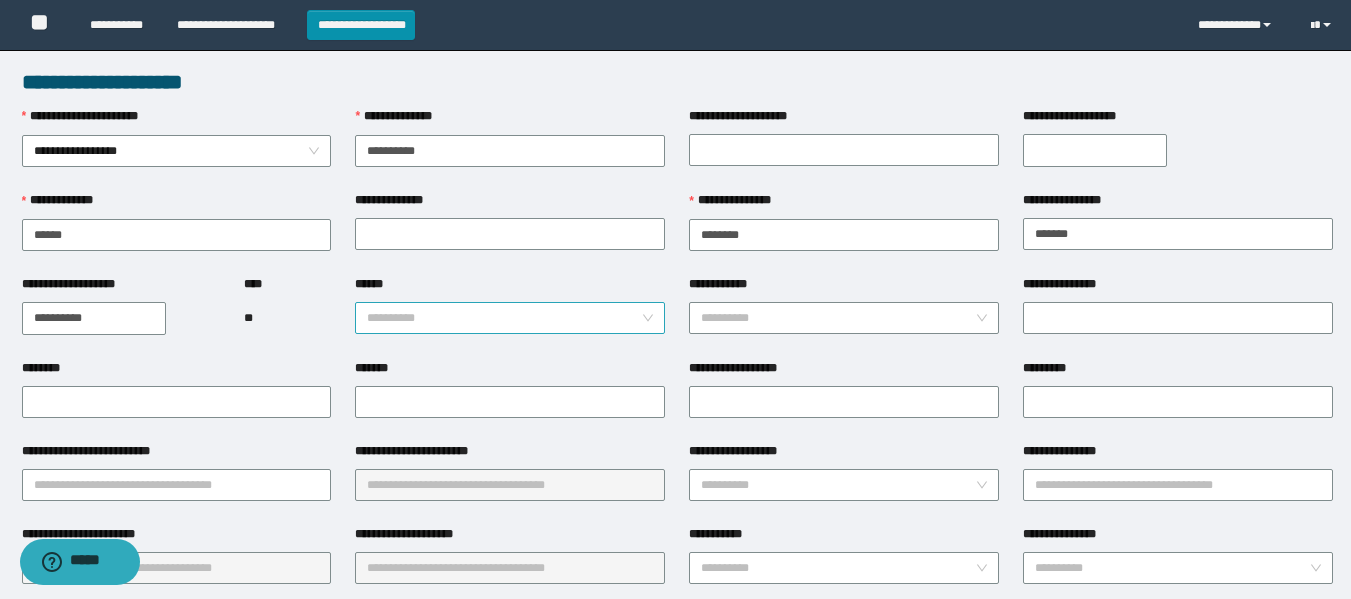 click on "******" at bounding box center [504, 318] 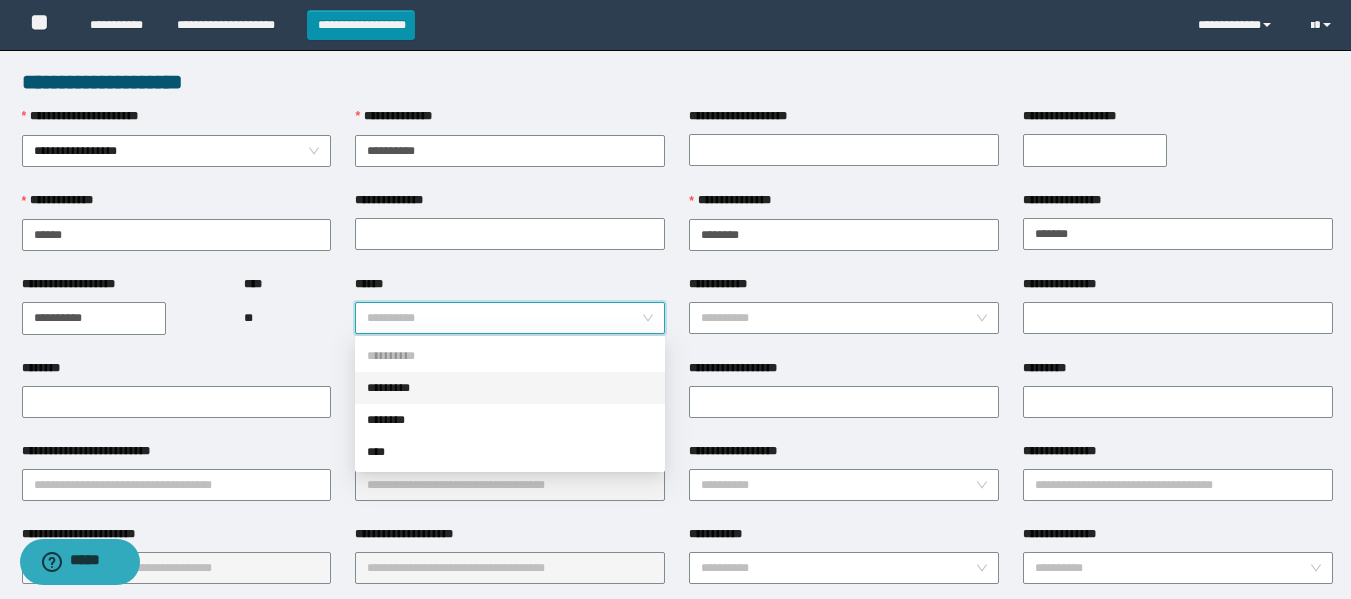 click on "*********" at bounding box center [510, 388] 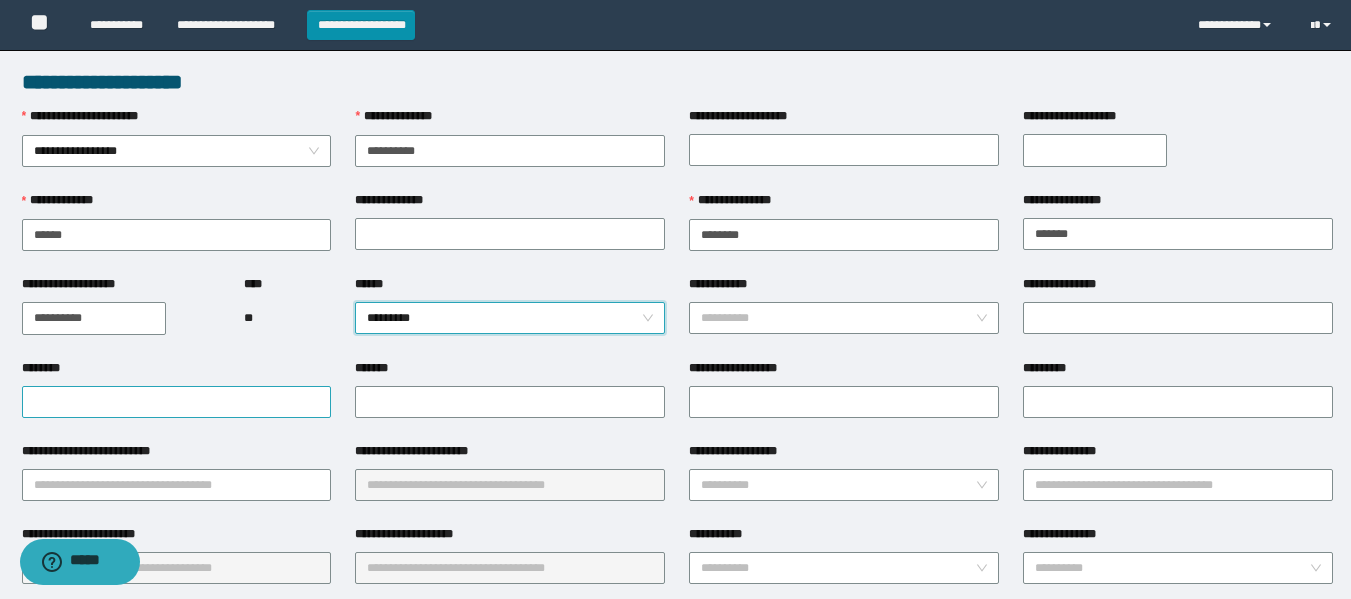 scroll, scrollTop: 300, scrollLeft: 0, axis: vertical 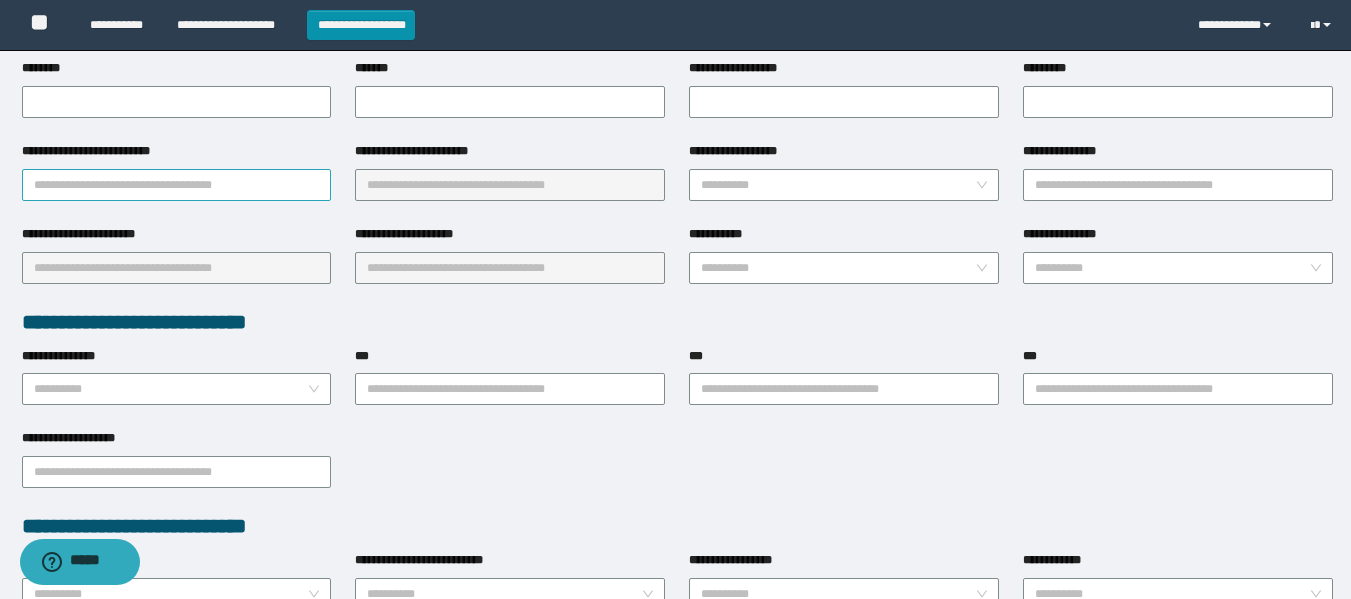 click on "**********" at bounding box center (177, 185) 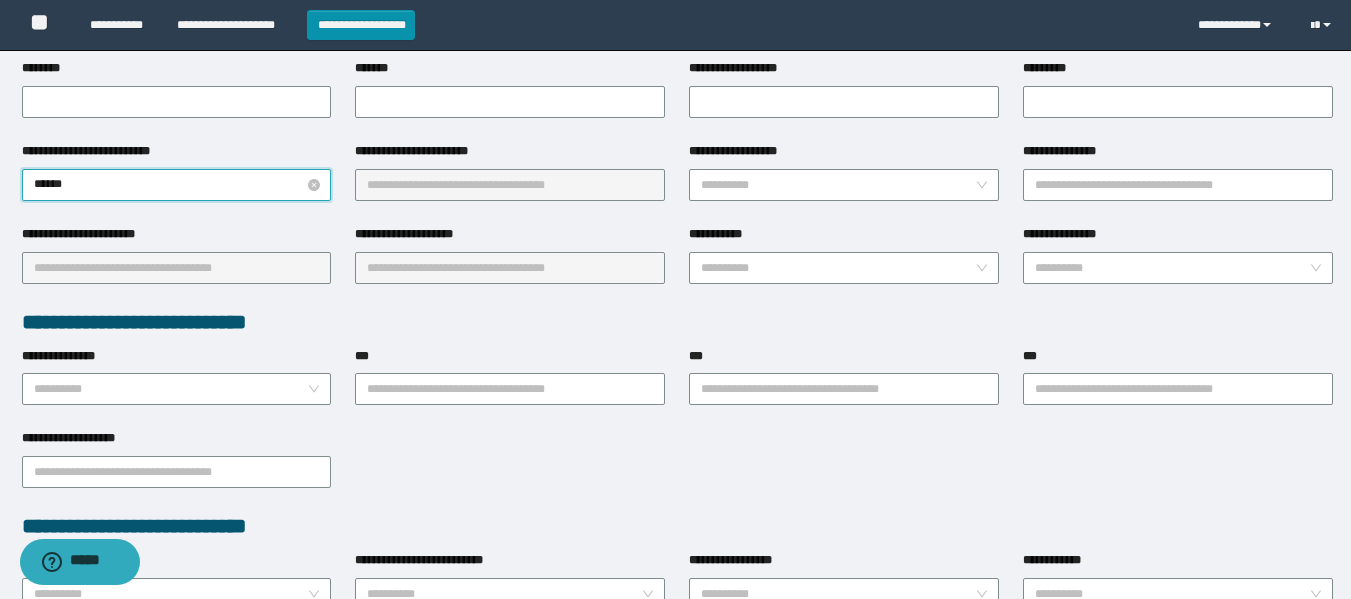 type on "*******" 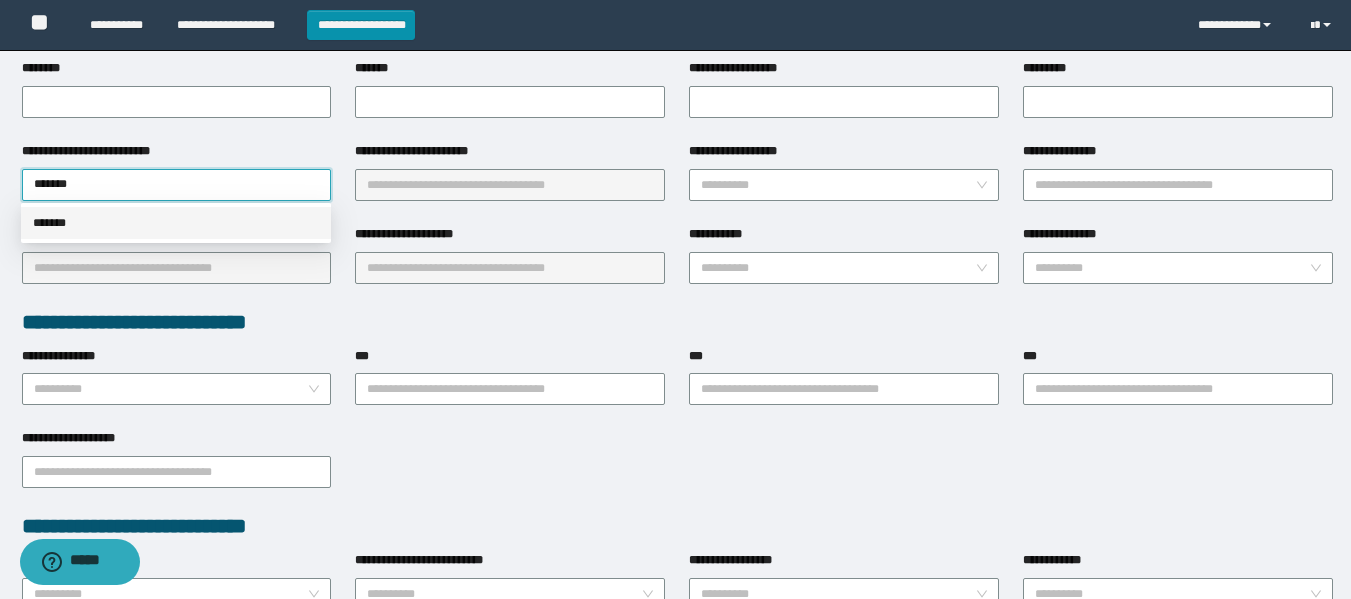 click on "*******" at bounding box center [176, 223] 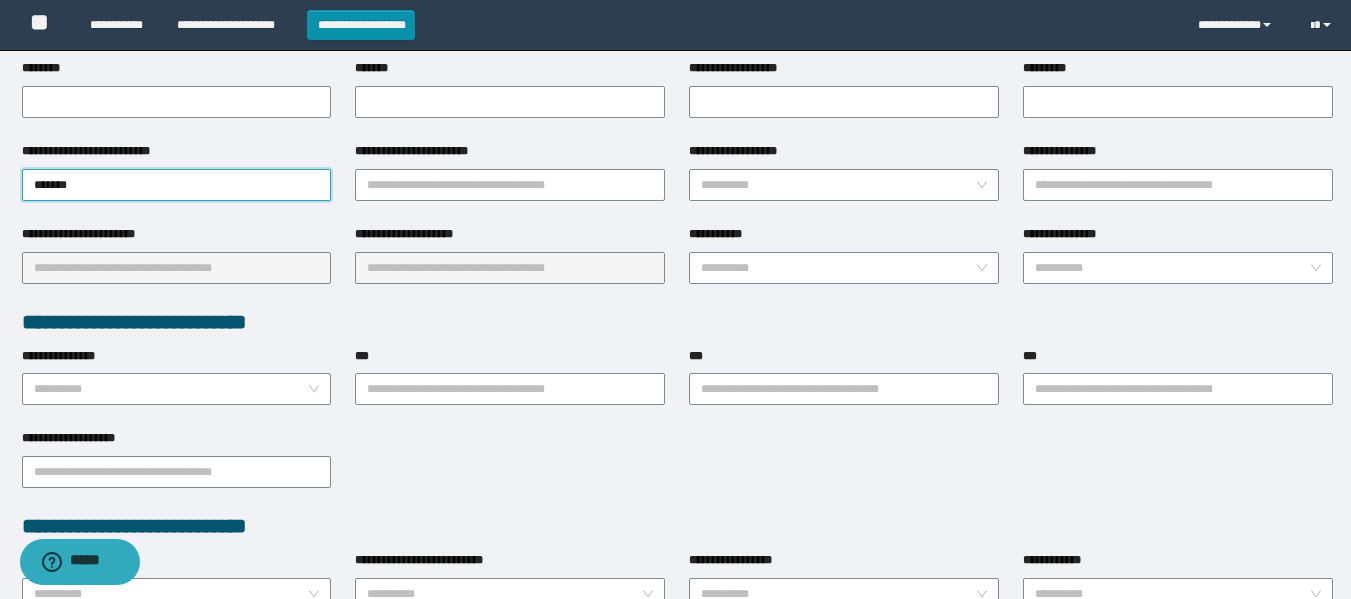 click on "**********" at bounding box center (510, 155) 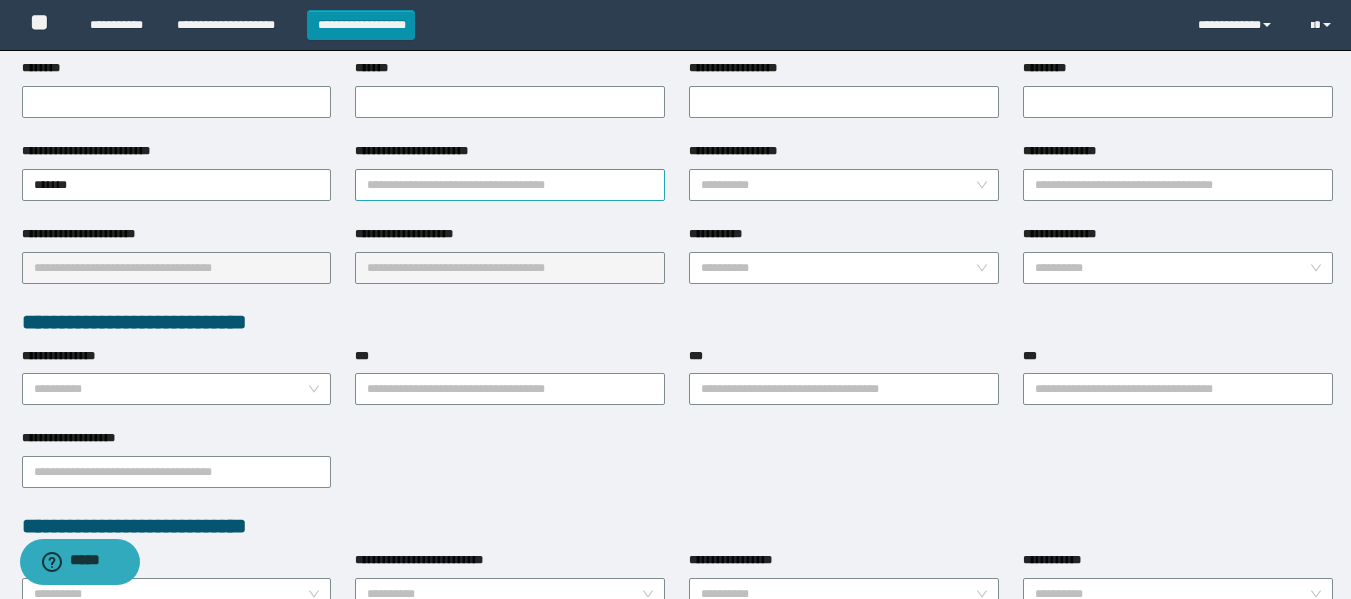 click on "**********" at bounding box center (510, 185) 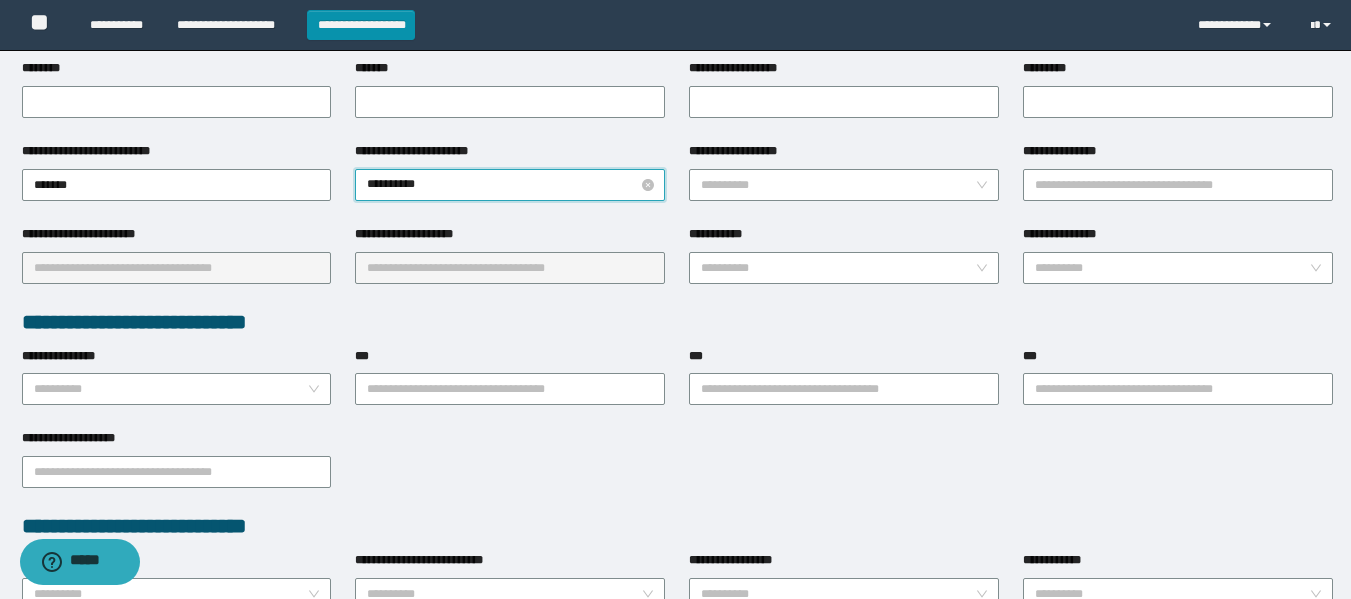 type on "**********" 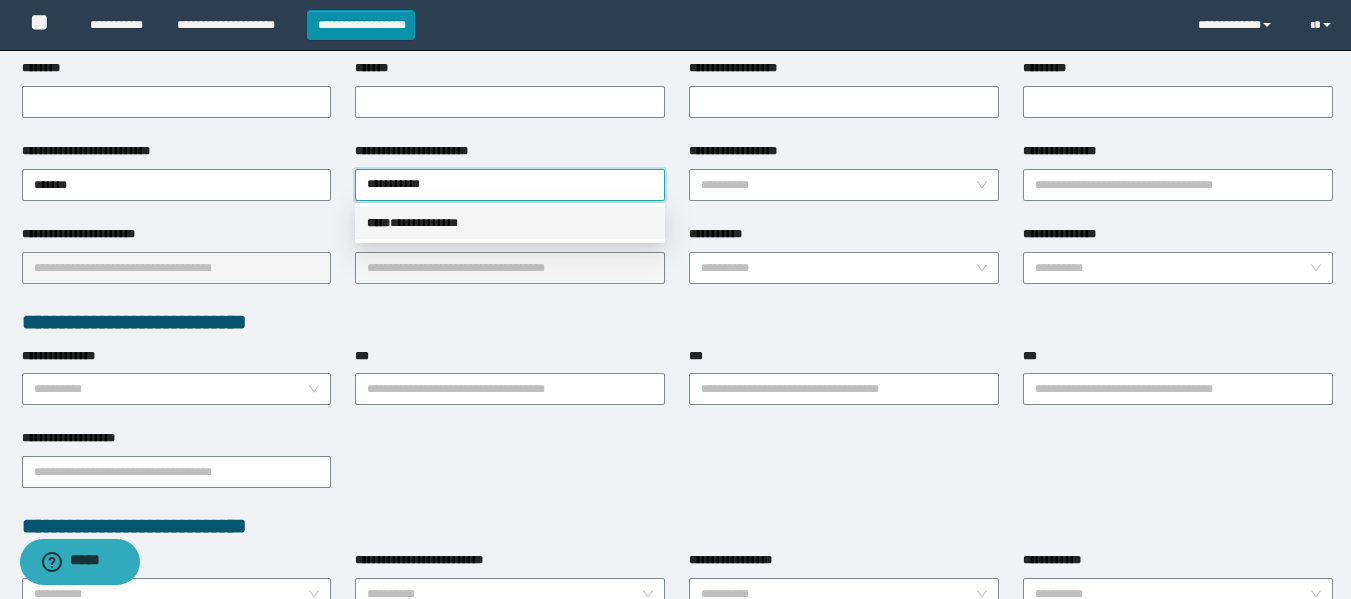 click on "**********" at bounding box center (510, 223) 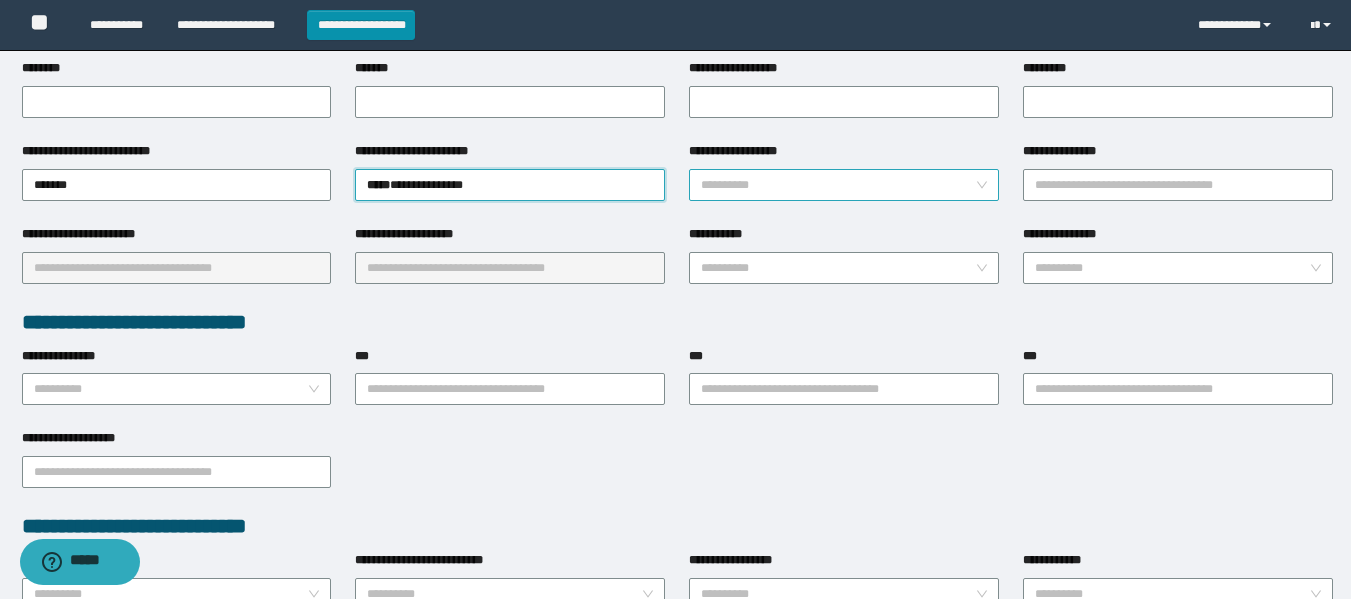 click on "**********" at bounding box center (838, 185) 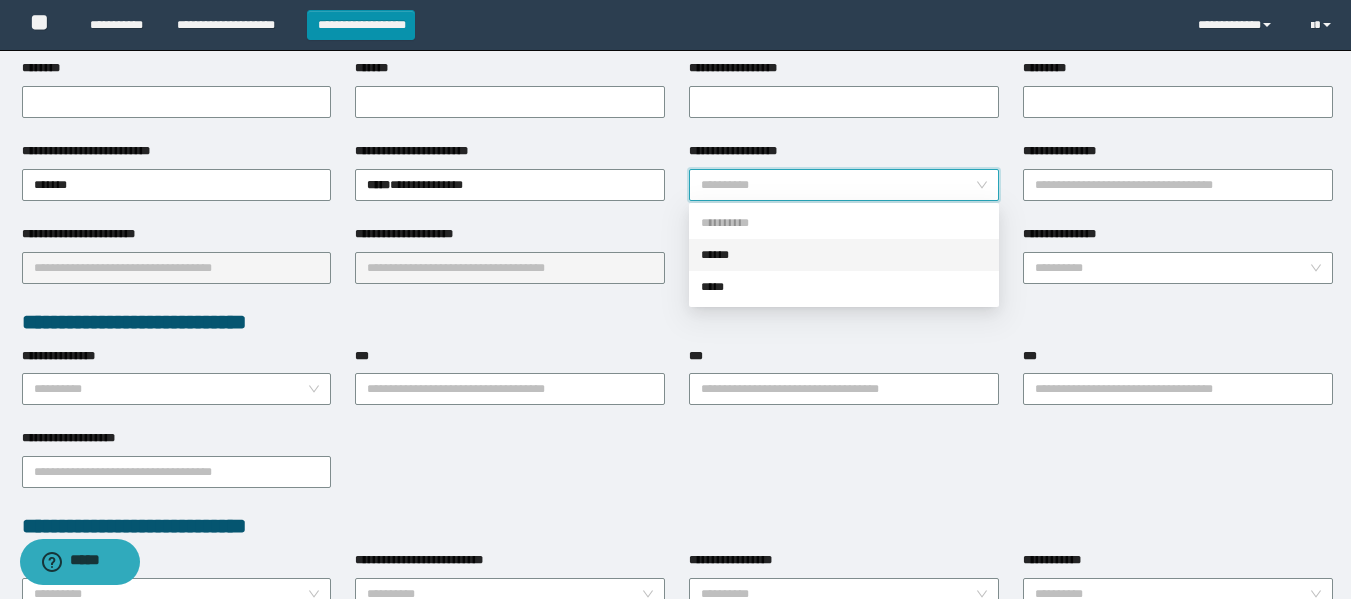 click on "******" at bounding box center (844, 255) 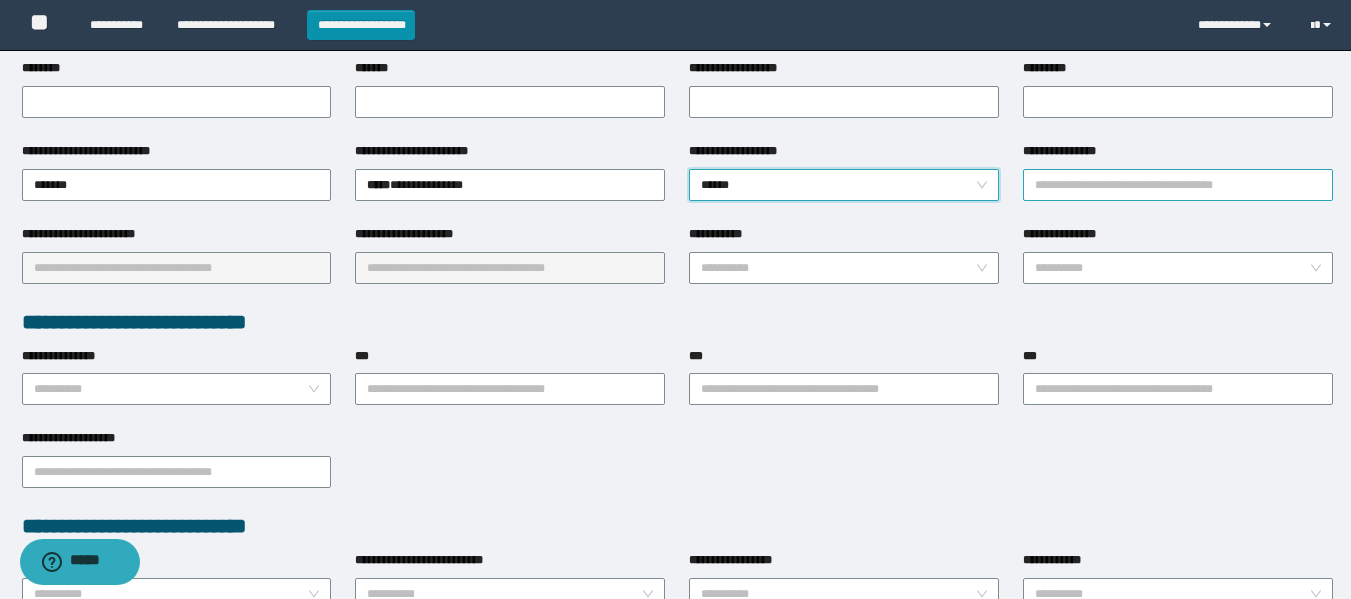 click on "**********" at bounding box center [1178, 185] 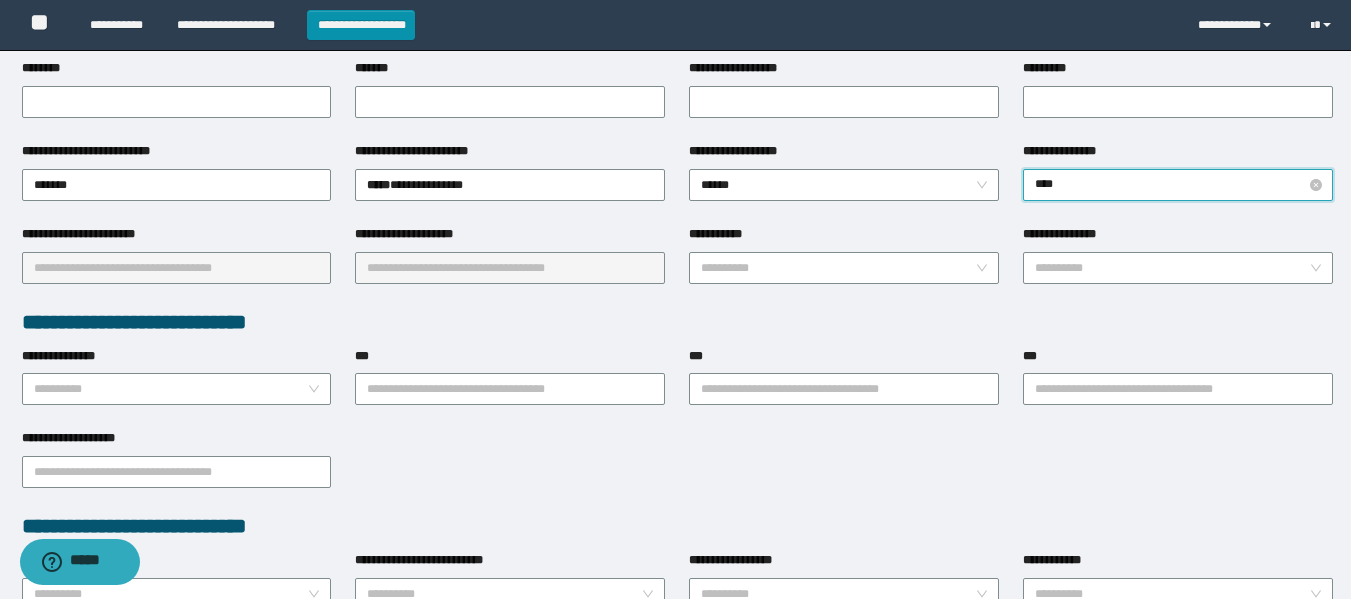 type on "*****" 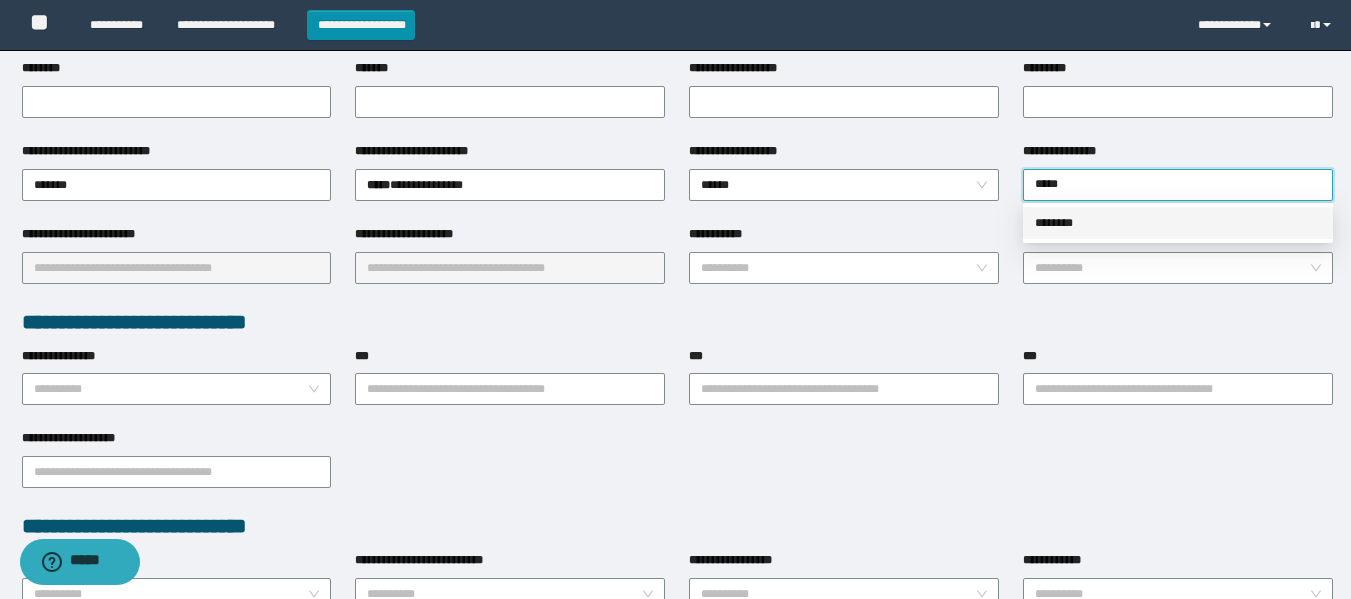 click on "********" at bounding box center (1178, 223) 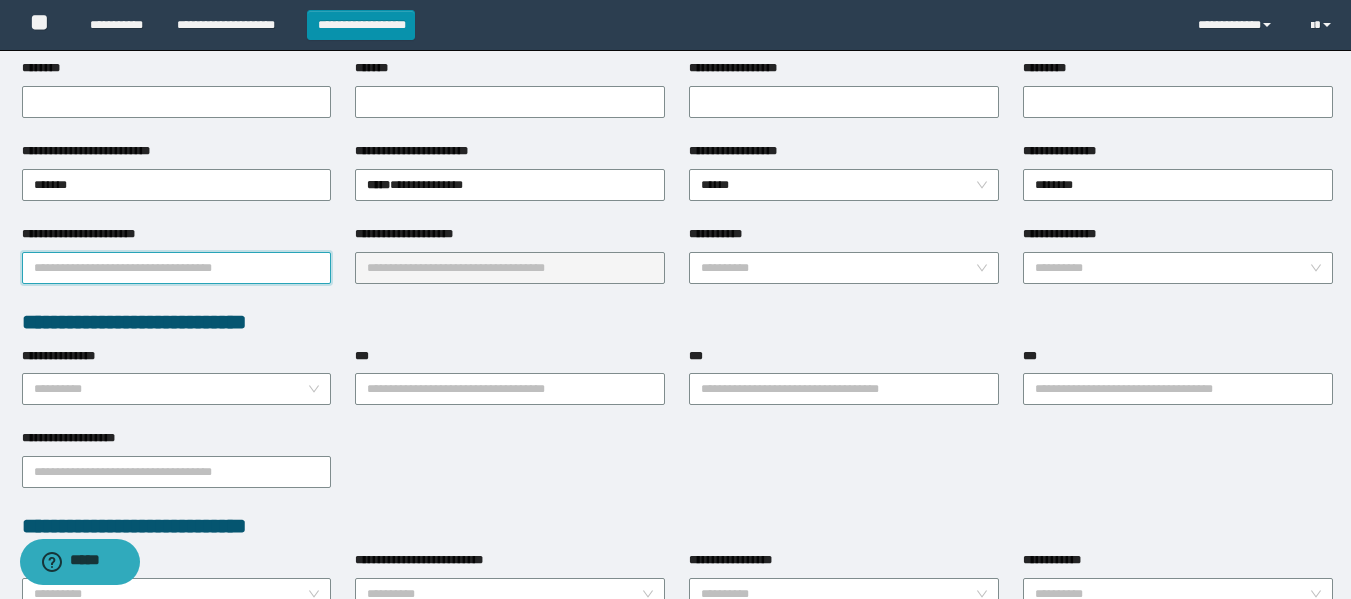 click on "**********" at bounding box center [177, 268] 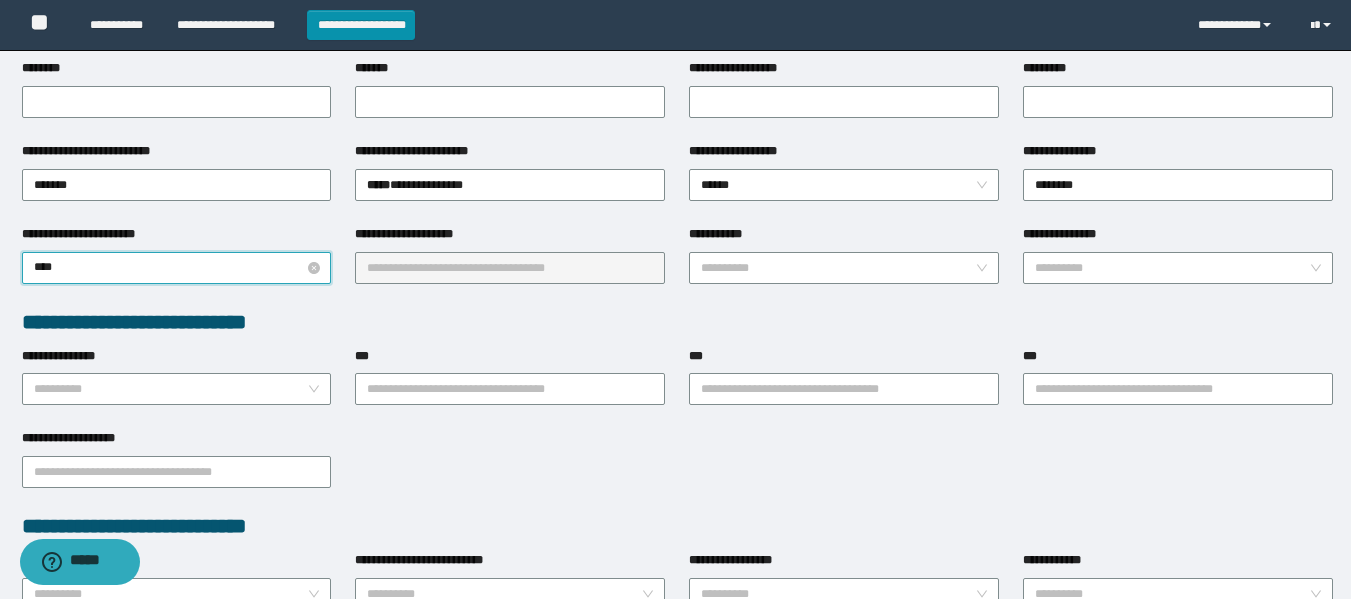 type on "*****" 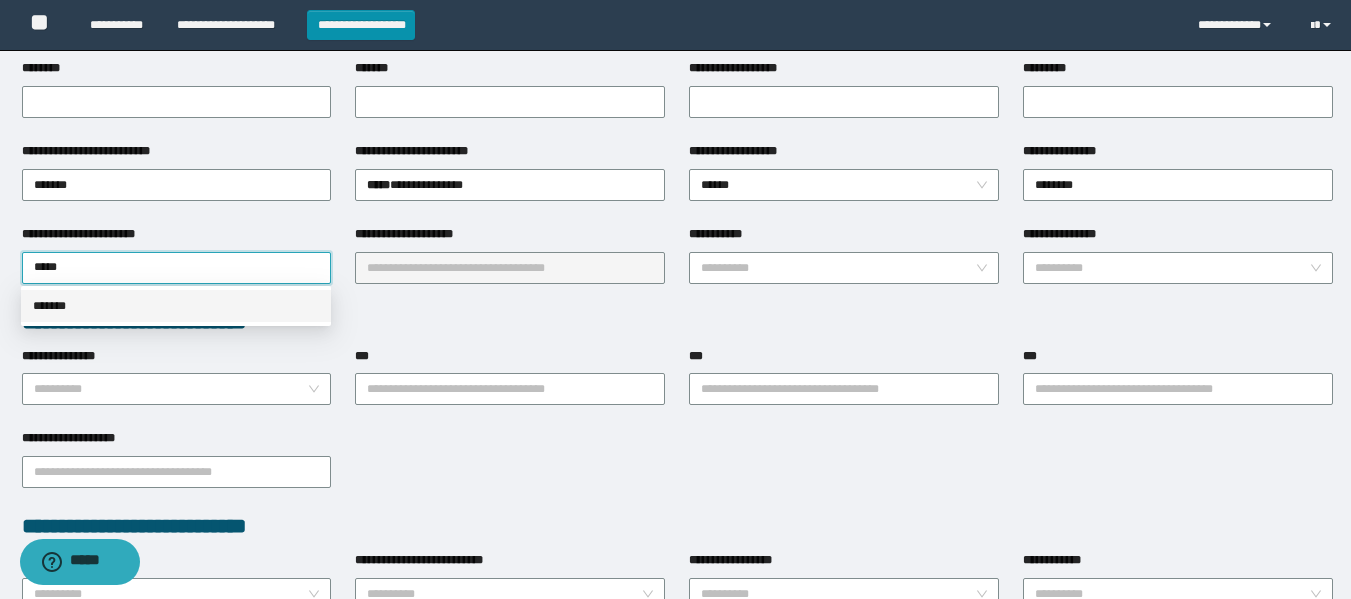 click on "*******" at bounding box center [176, 306] 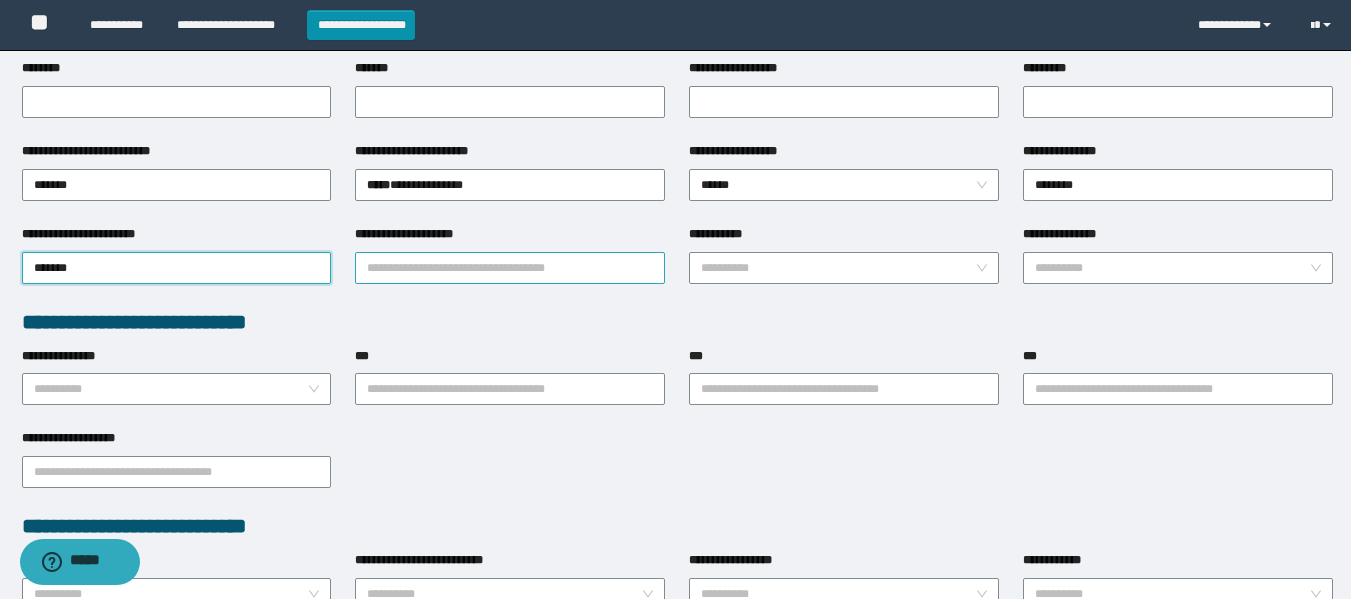 click on "**********" at bounding box center [510, 268] 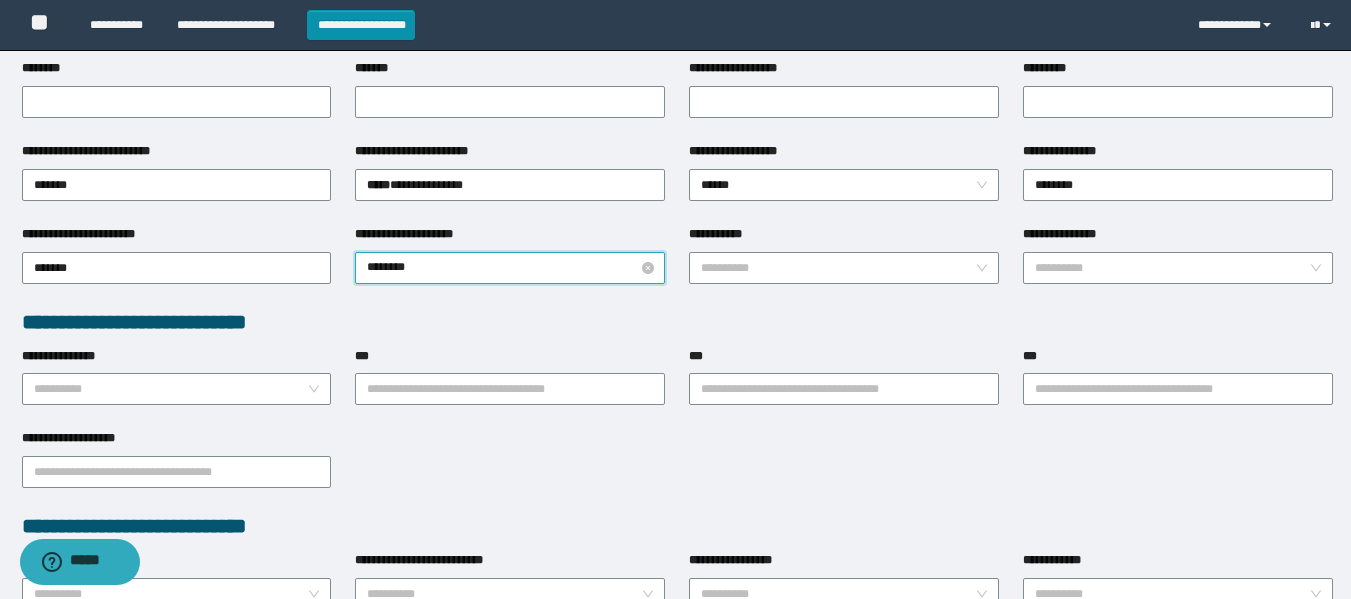 type on "*********" 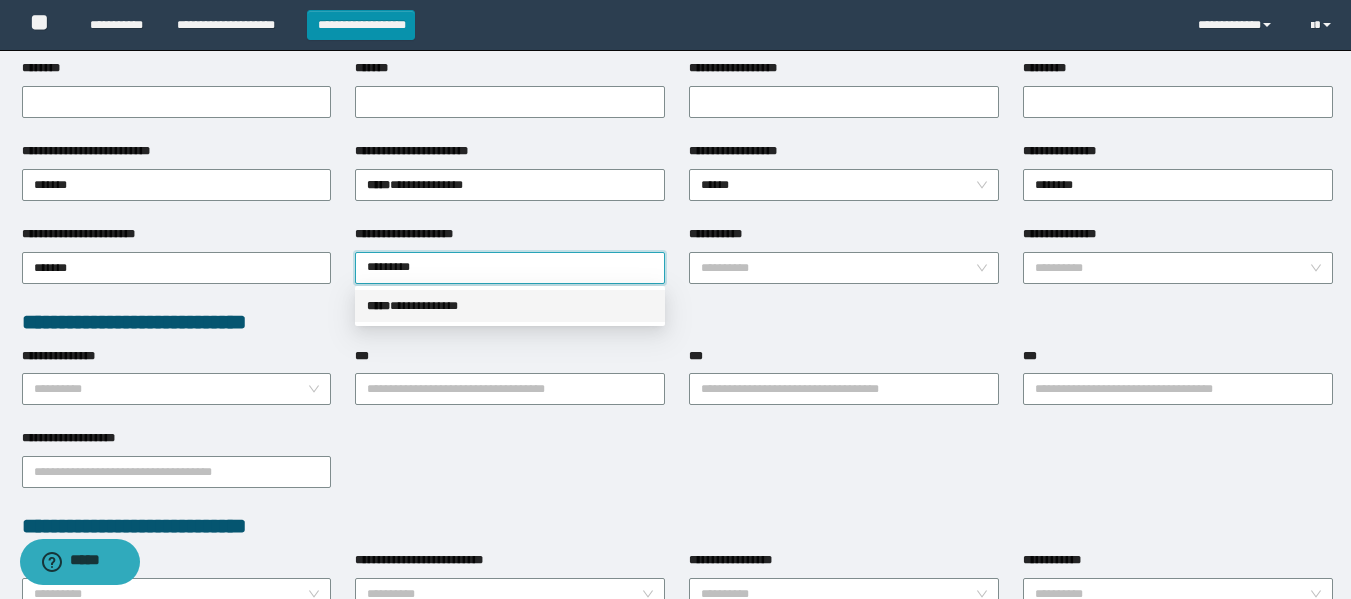 click on "**********" at bounding box center (510, 306) 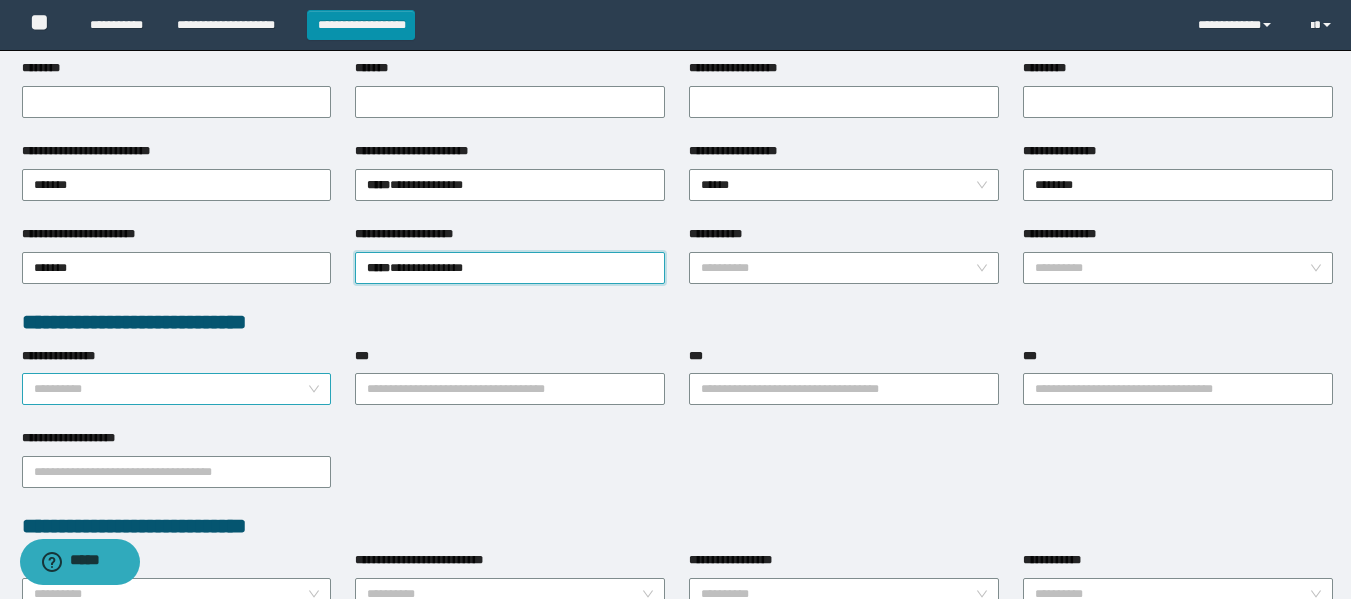click on "**********" at bounding box center [171, 389] 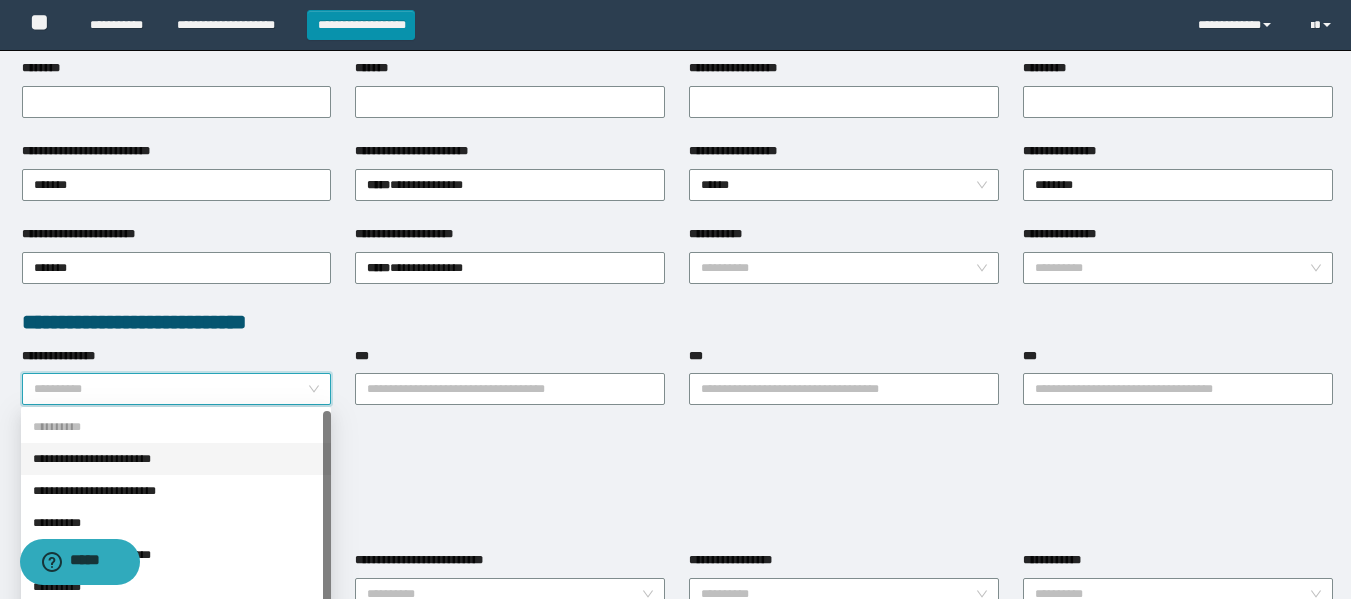 click on "**********" at bounding box center [176, 459] 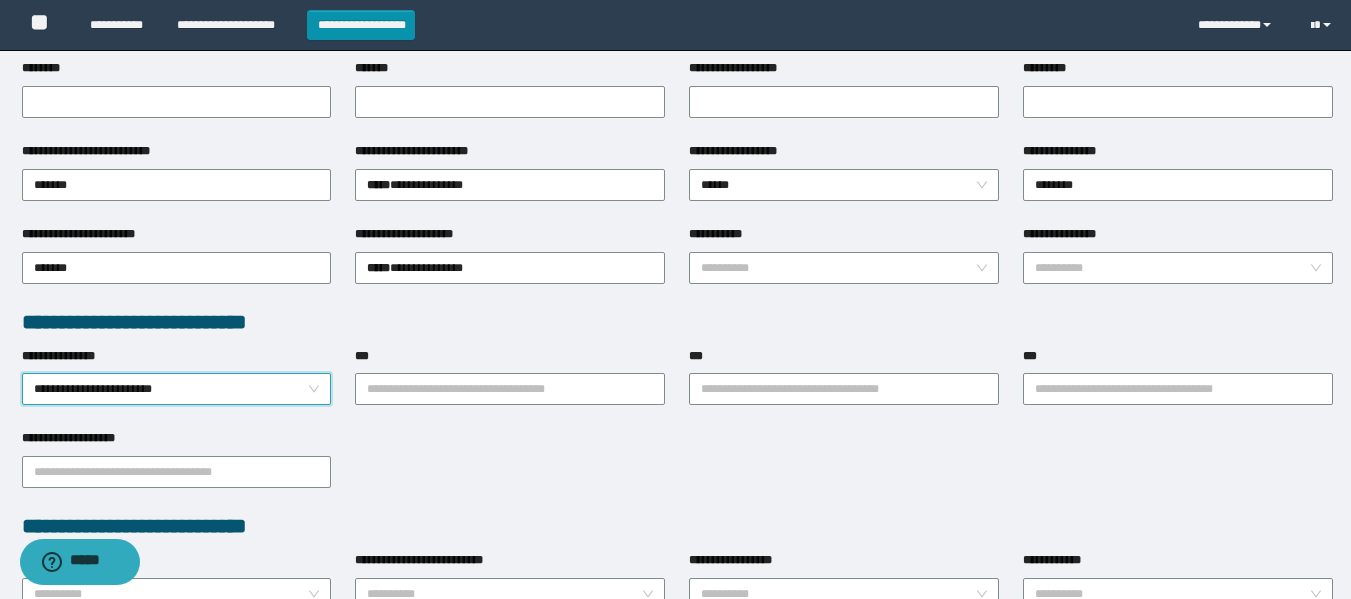 scroll, scrollTop: 400, scrollLeft: 0, axis: vertical 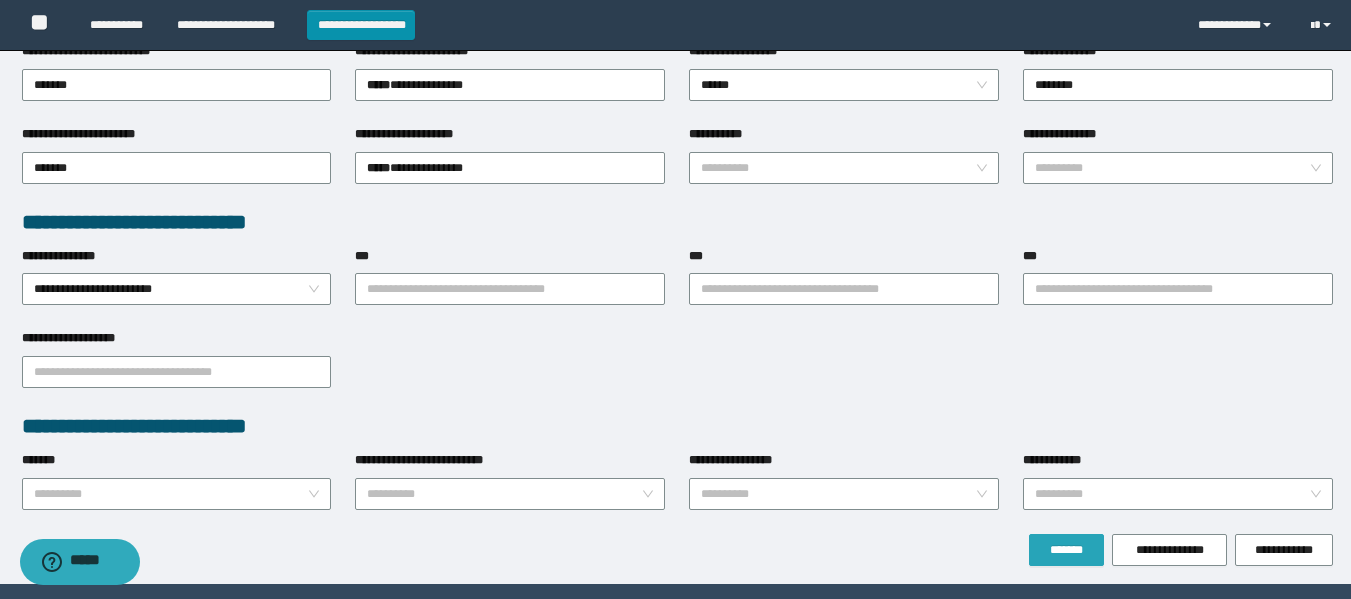 click on "*******" at bounding box center (1066, 550) 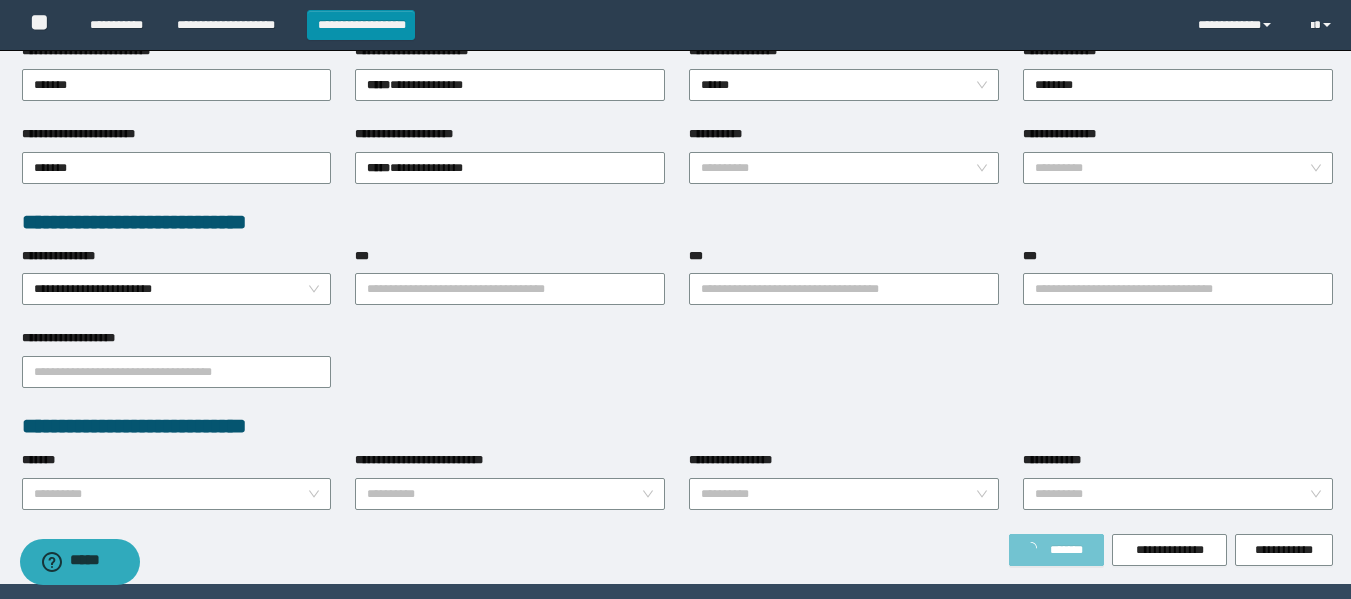 type on "*****" 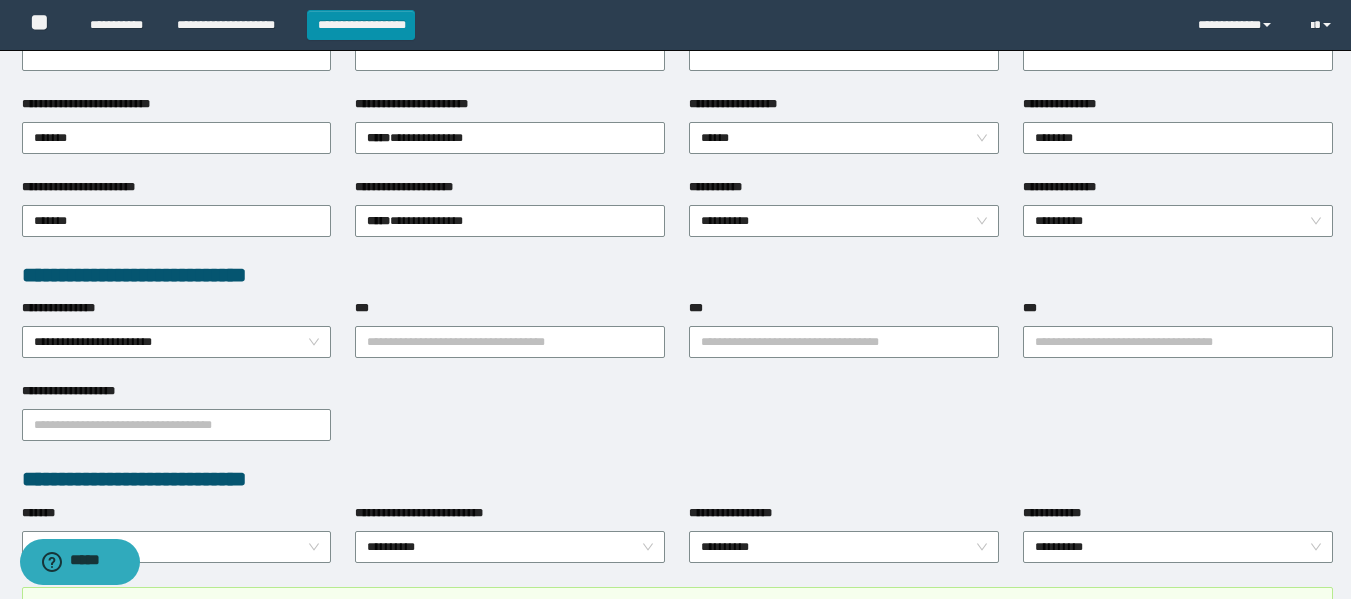 scroll, scrollTop: 453, scrollLeft: 0, axis: vertical 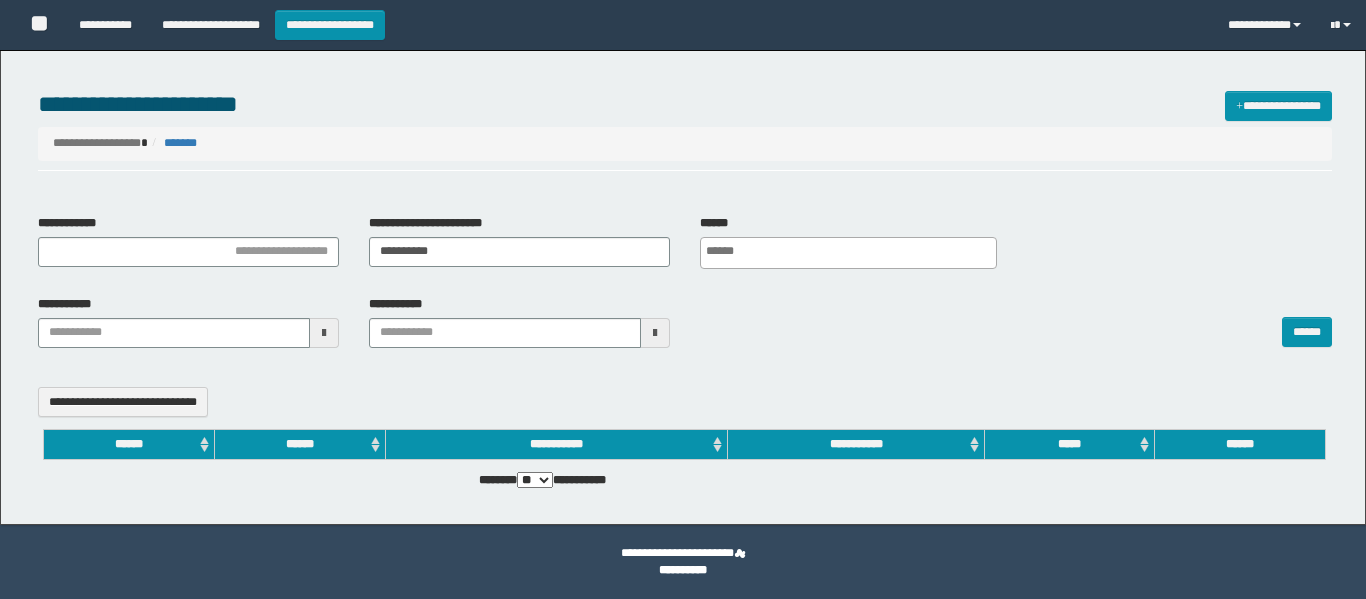 select 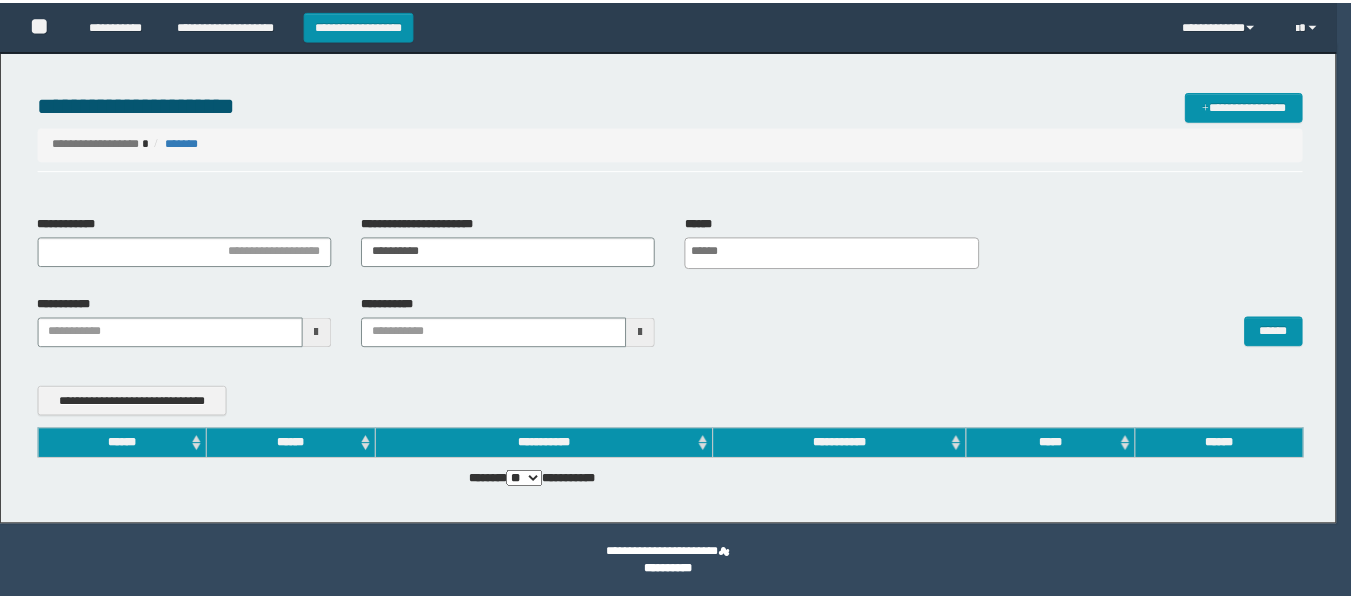 scroll, scrollTop: 0, scrollLeft: 0, axis: both 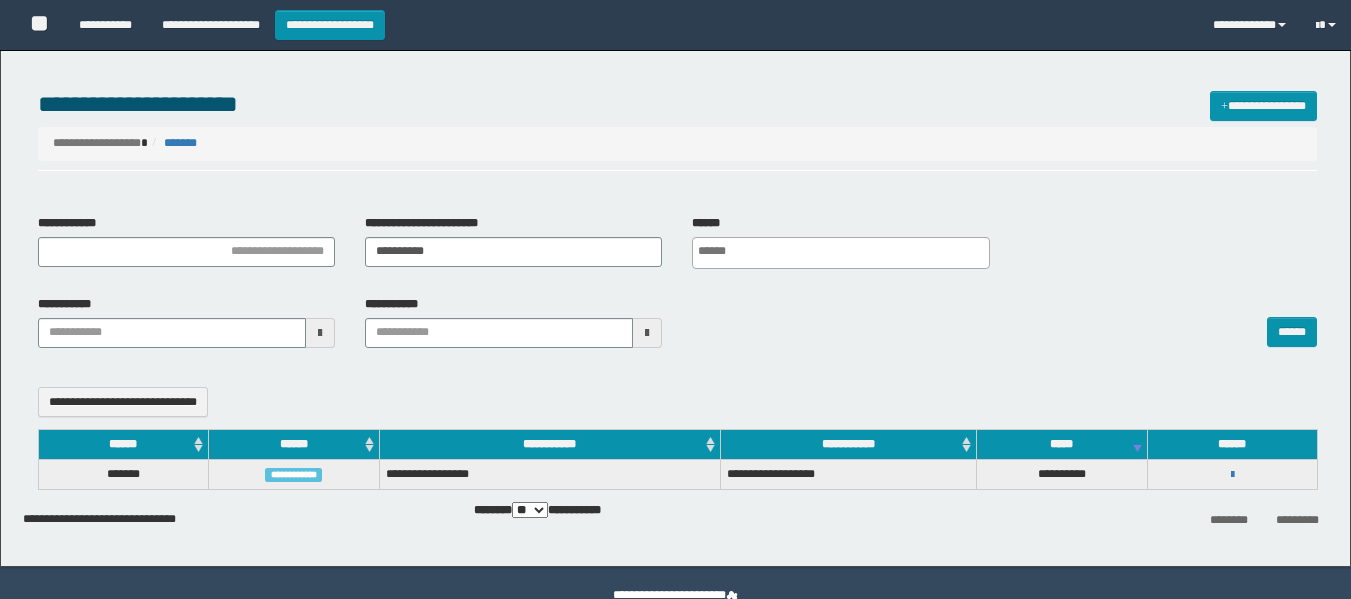 select 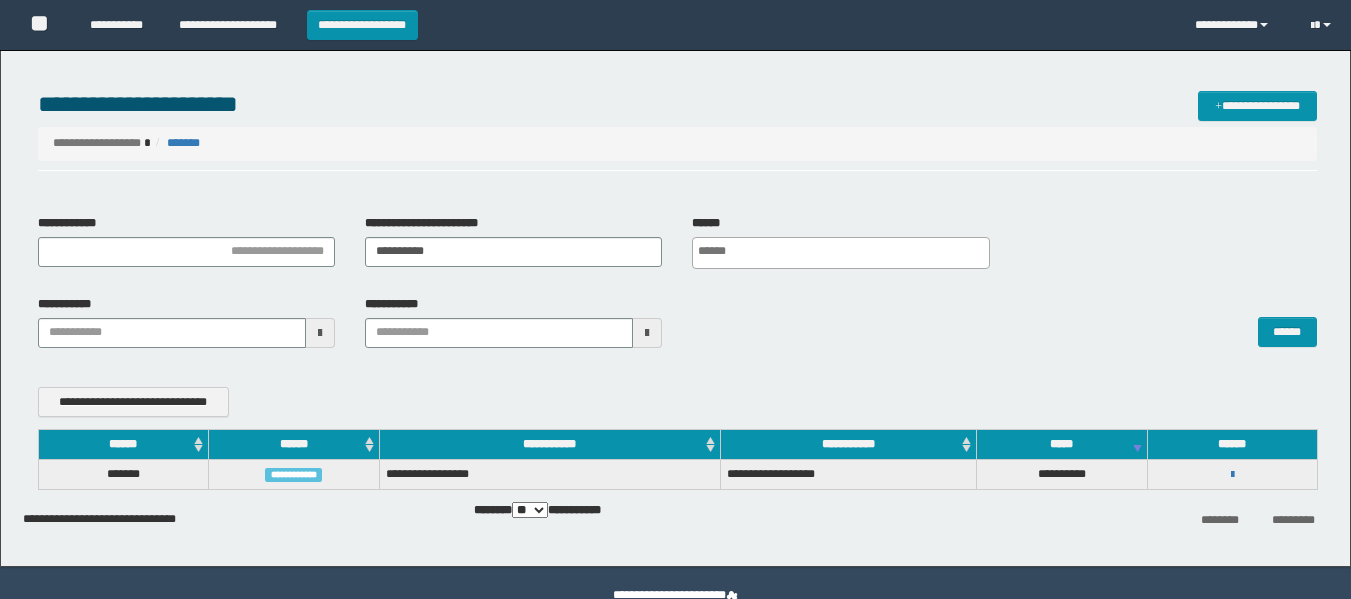 scroll, scrollTop: 0, scrollLeft: 0, axis: both 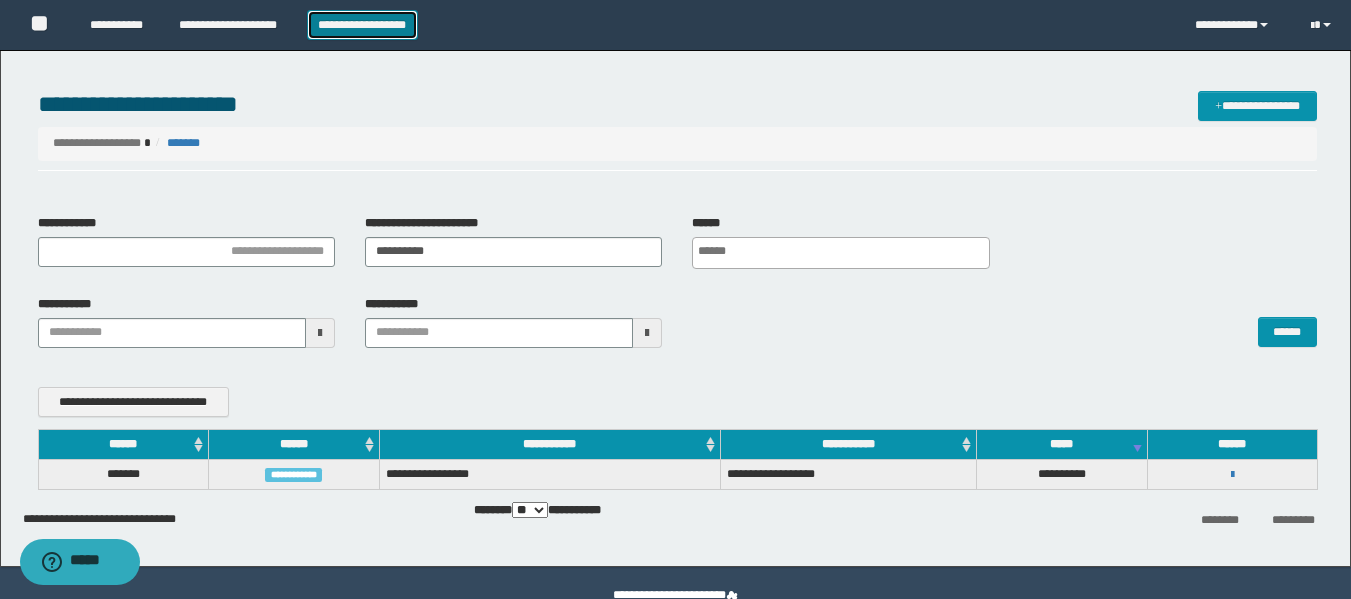click on "**********" at bounding box center (362, 25) 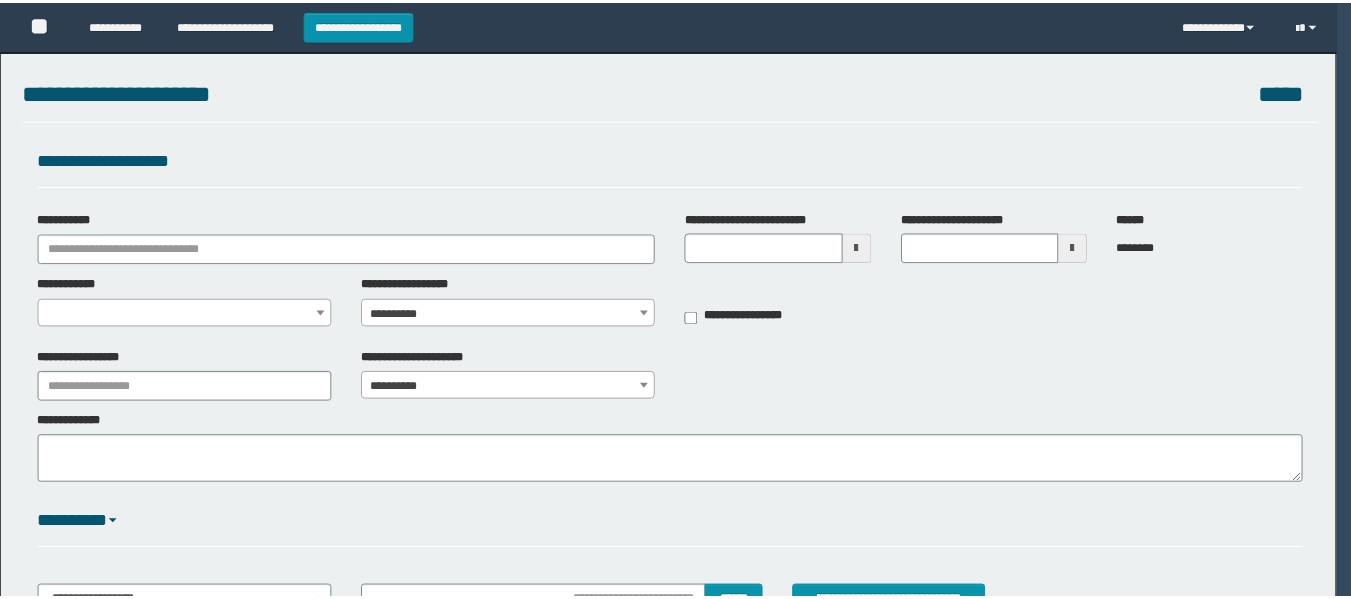 scroll, scrollTop: 0, scrollLeft: 0, axis: both 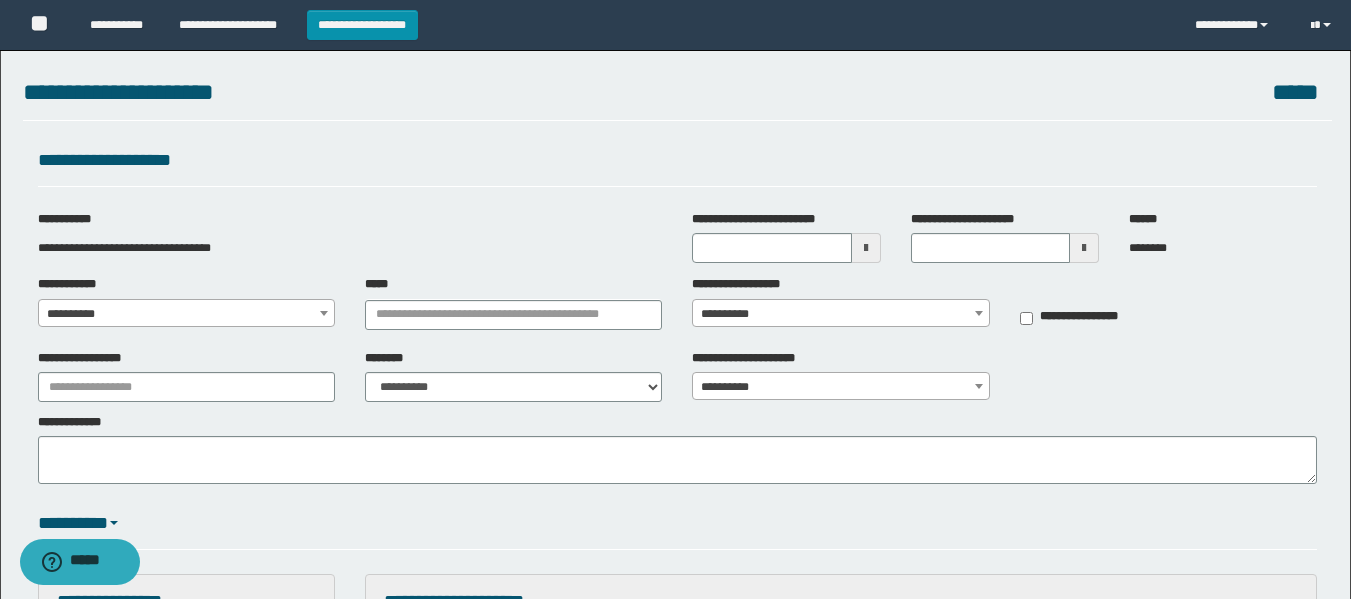 click on "**********" at bounding box center [677, 307] 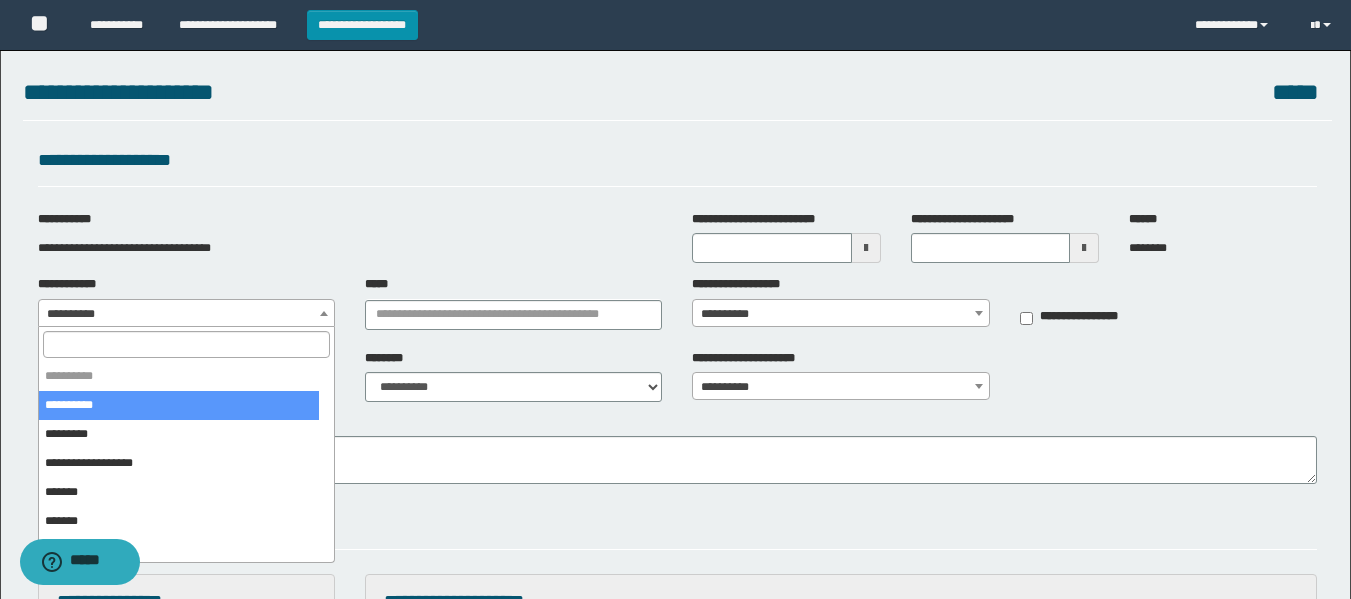 click on "**********" at bounding box center [186, 314] 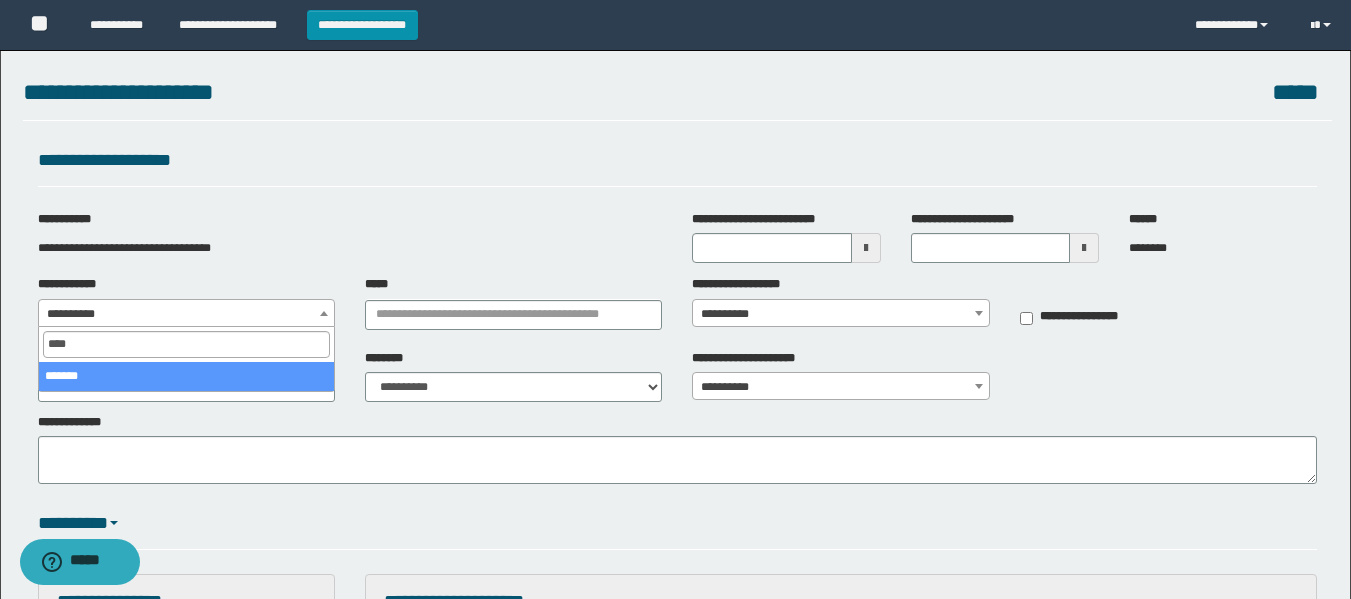 type on "****" 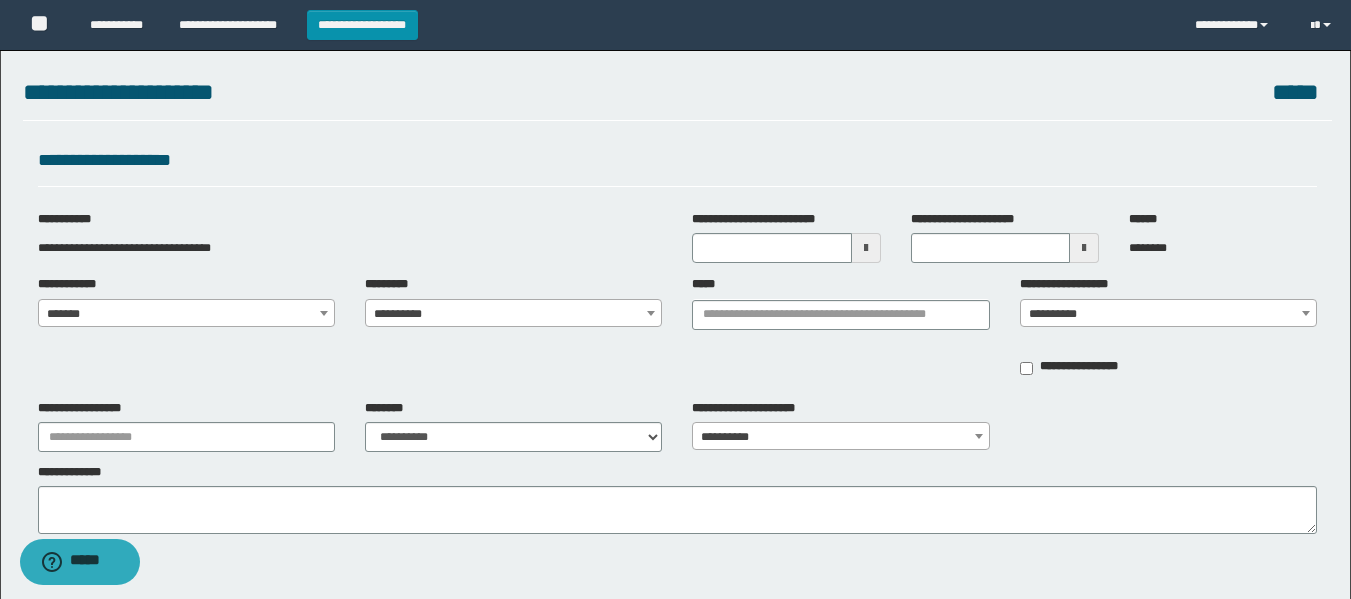 click on "**********" at bounding box center (513, 314) 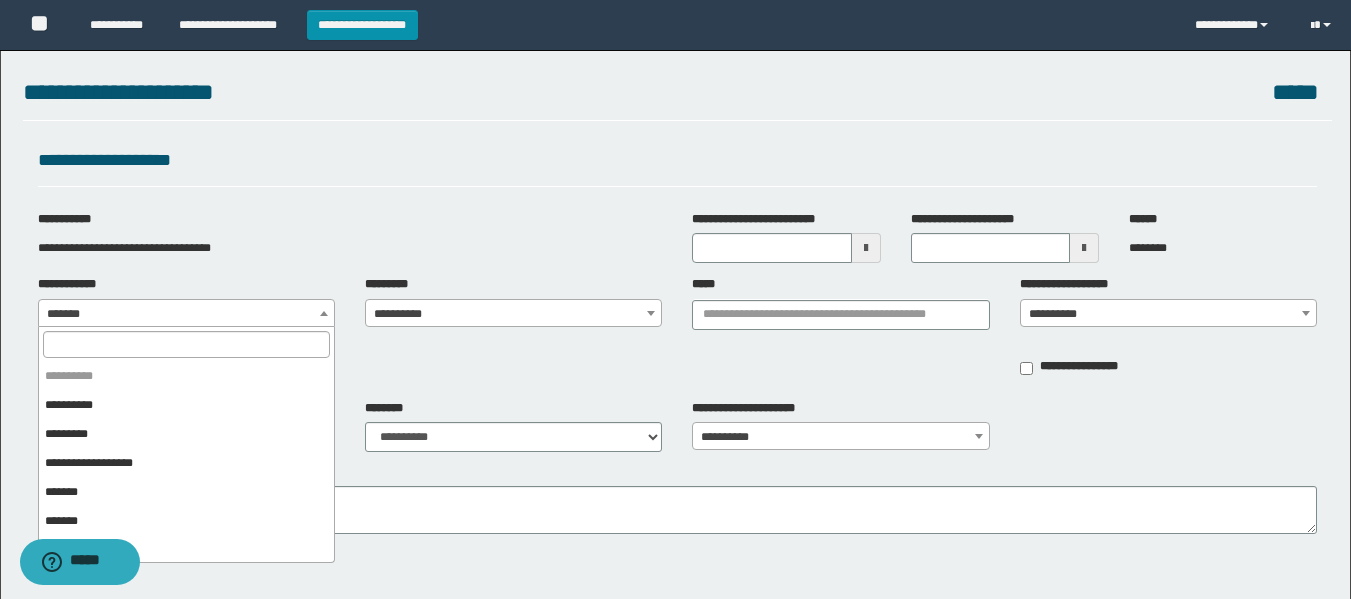 click on "*******" at bounding box center (186, 314) 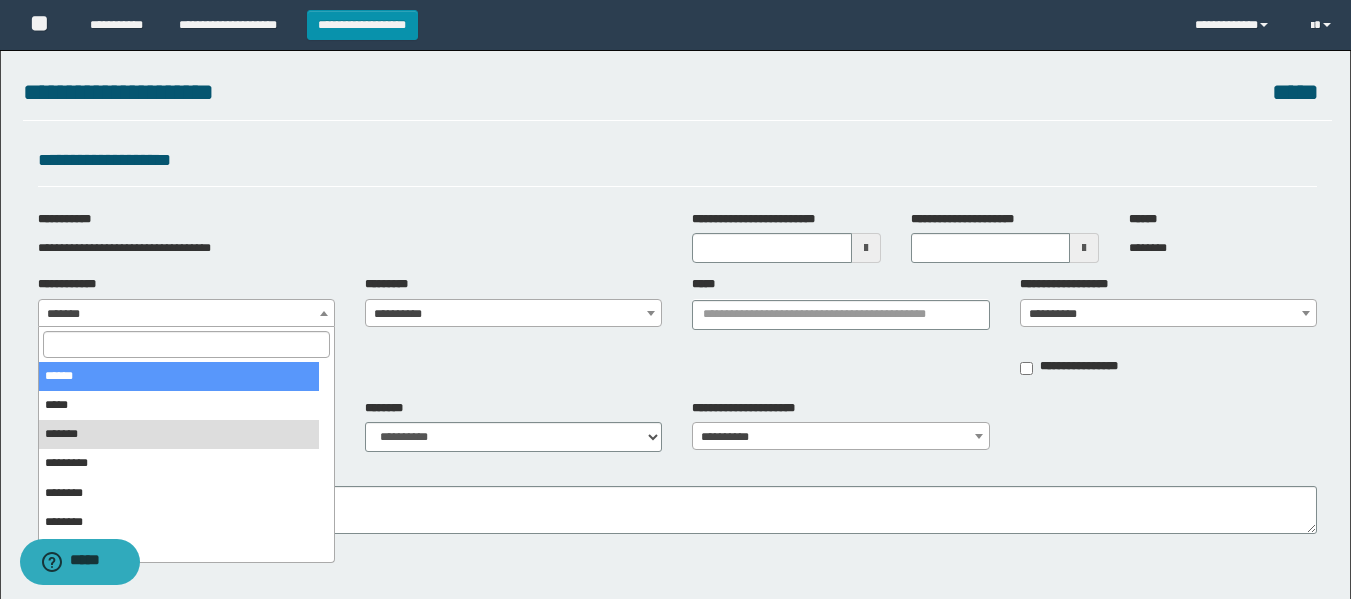 click at bounding box center [186, 344] 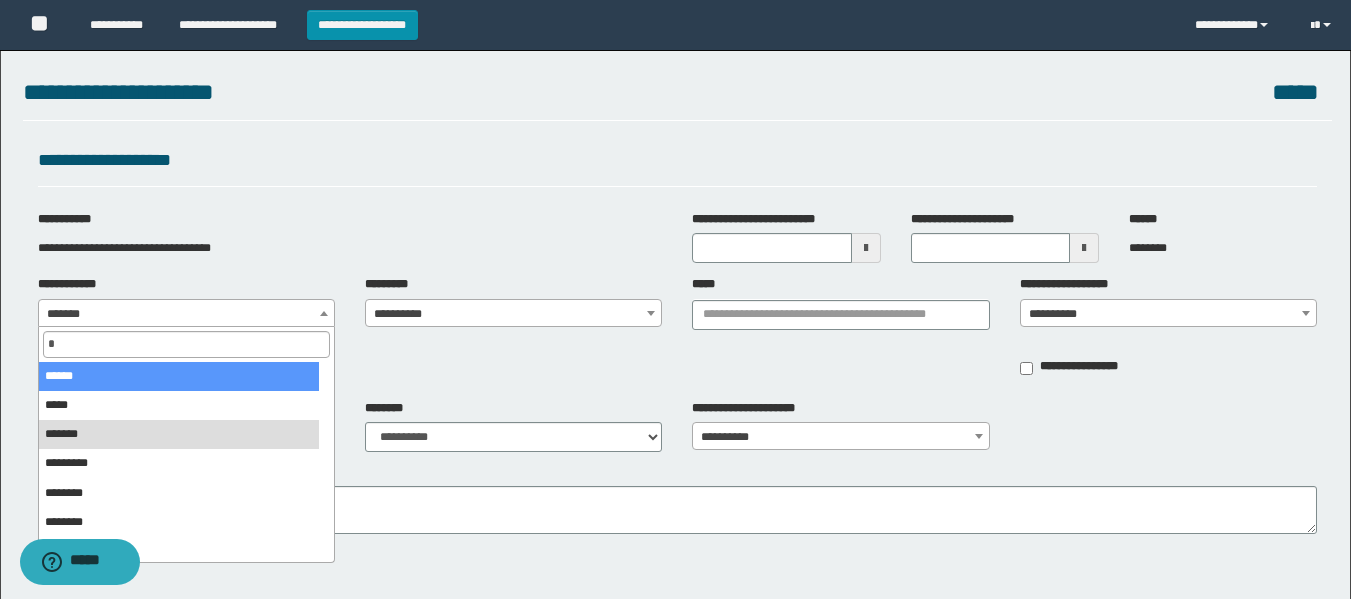 scroll, scrollTop: 0, scrollLeft: 0, axis: both 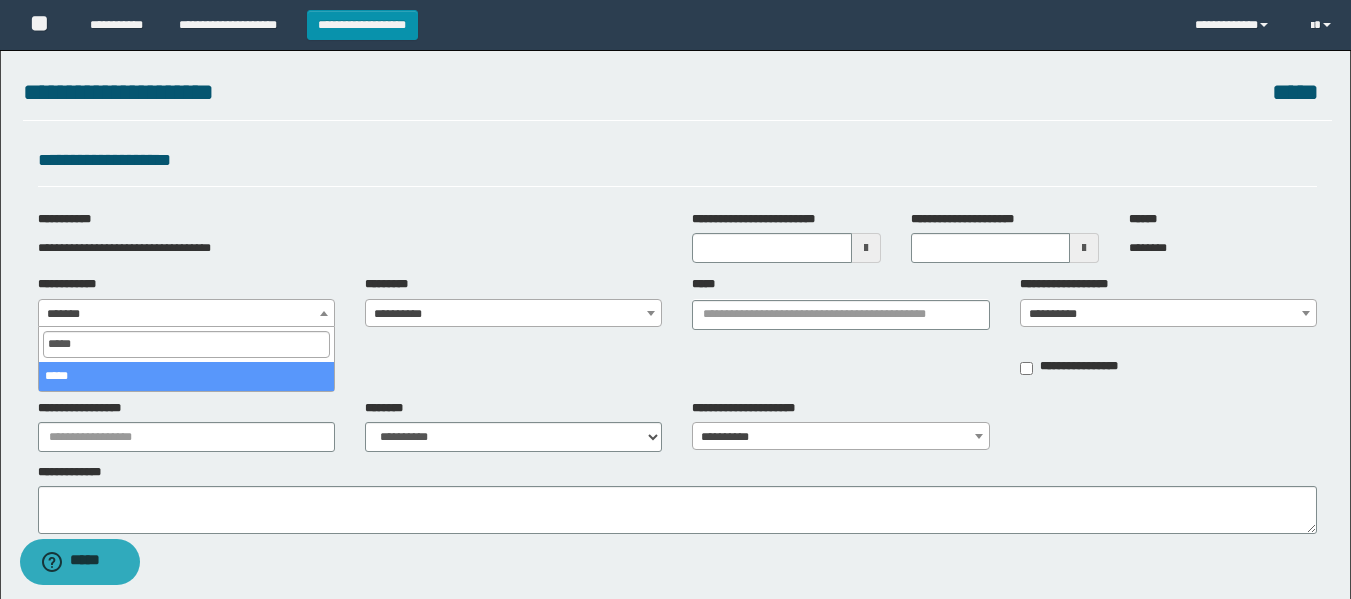 type on "*****" 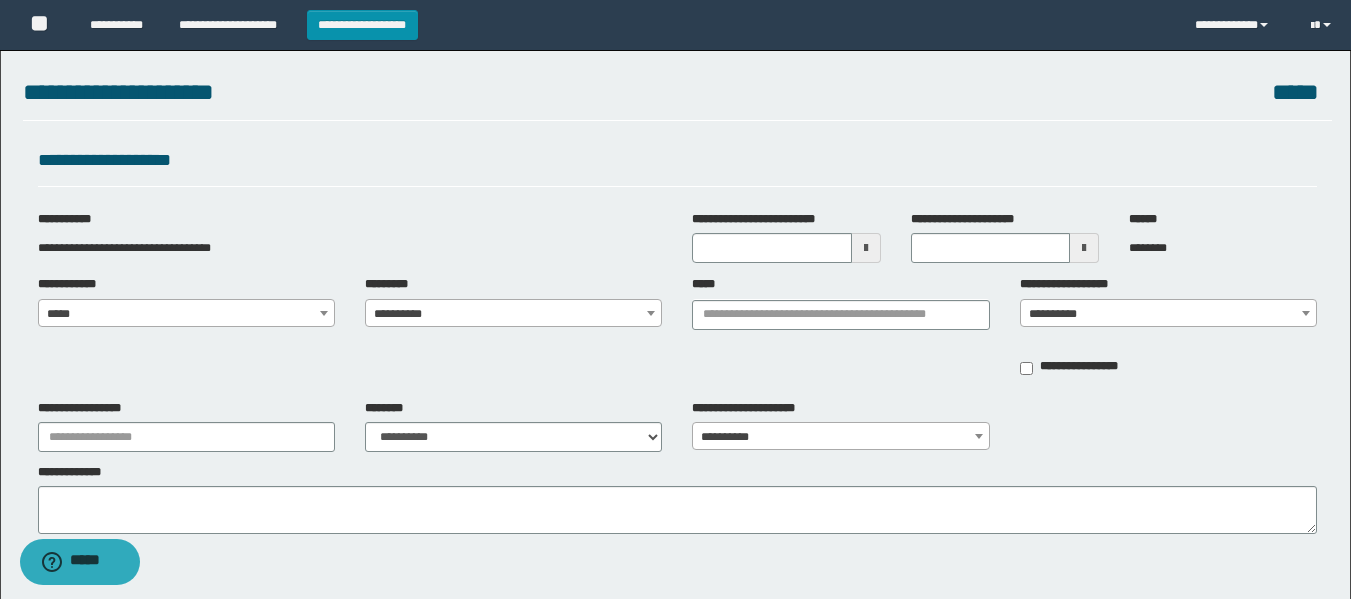 click on "**********" at bounding box center [513, 314] 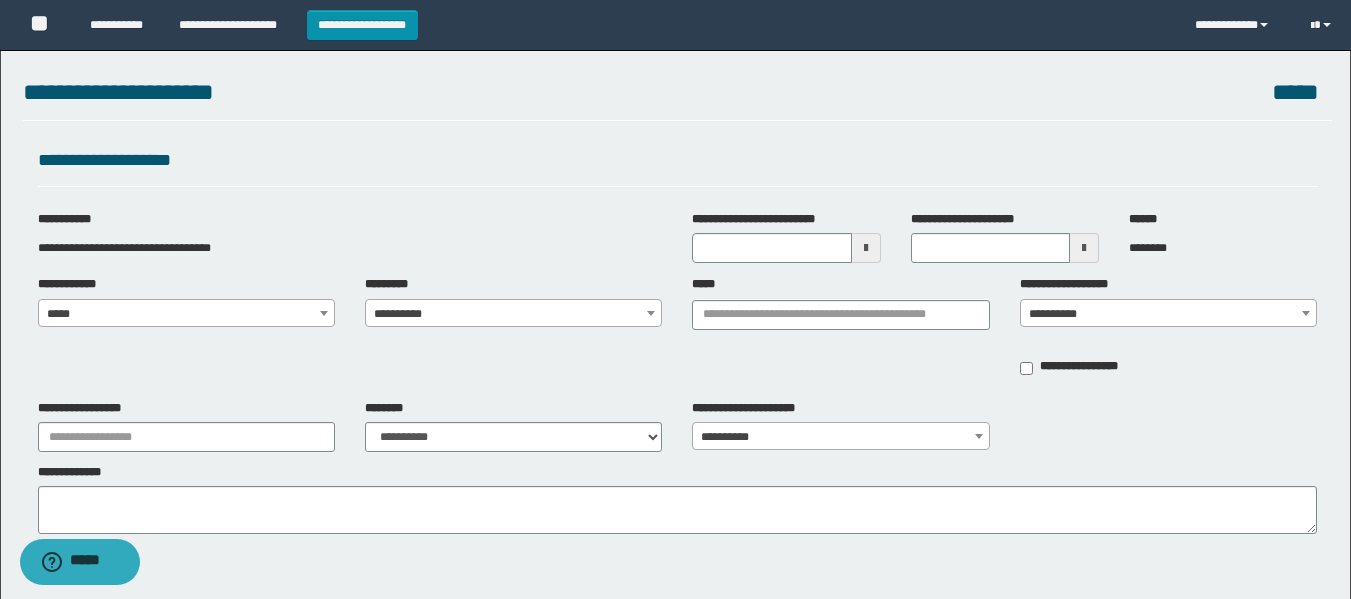 click on "**********" at bounding box center [350, 237] 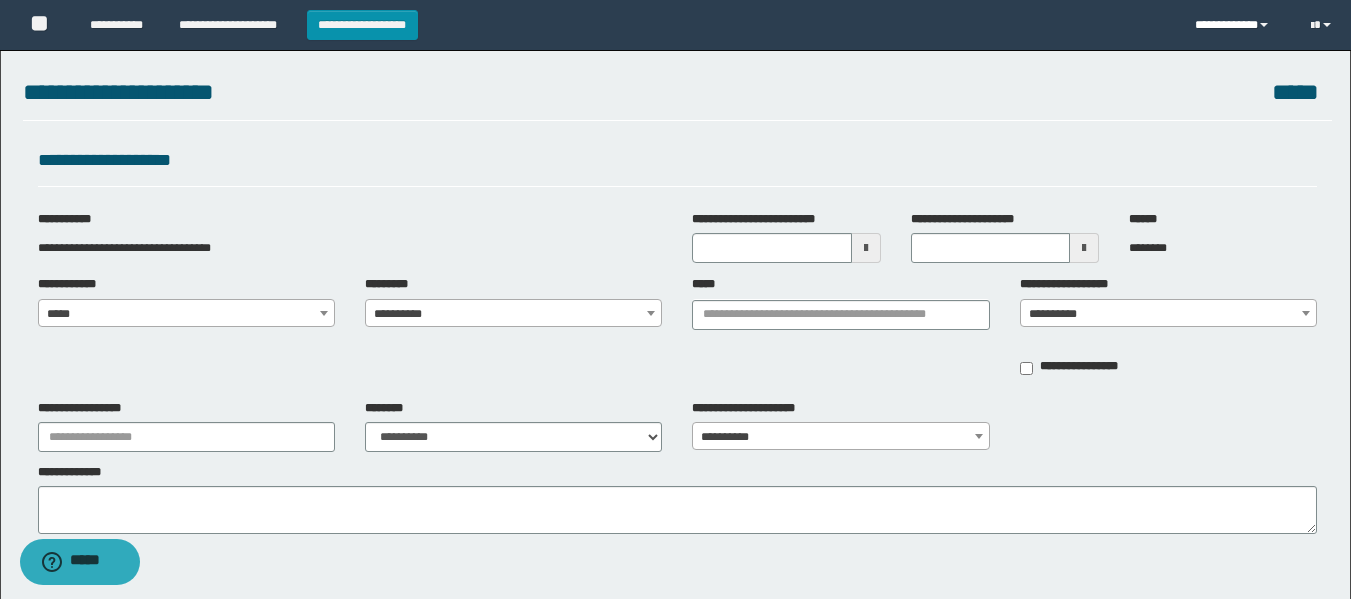click on "**********" at bounding box center [1237, 25] 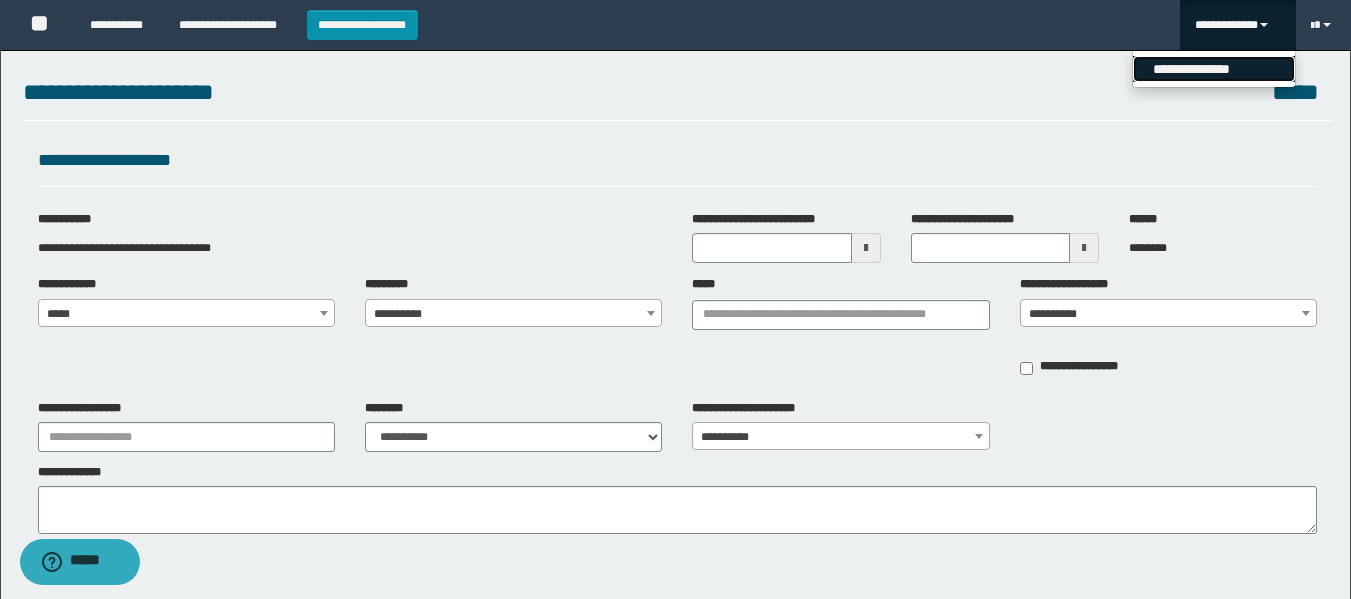 click on "**********" at bounding box center [1214, 69] 